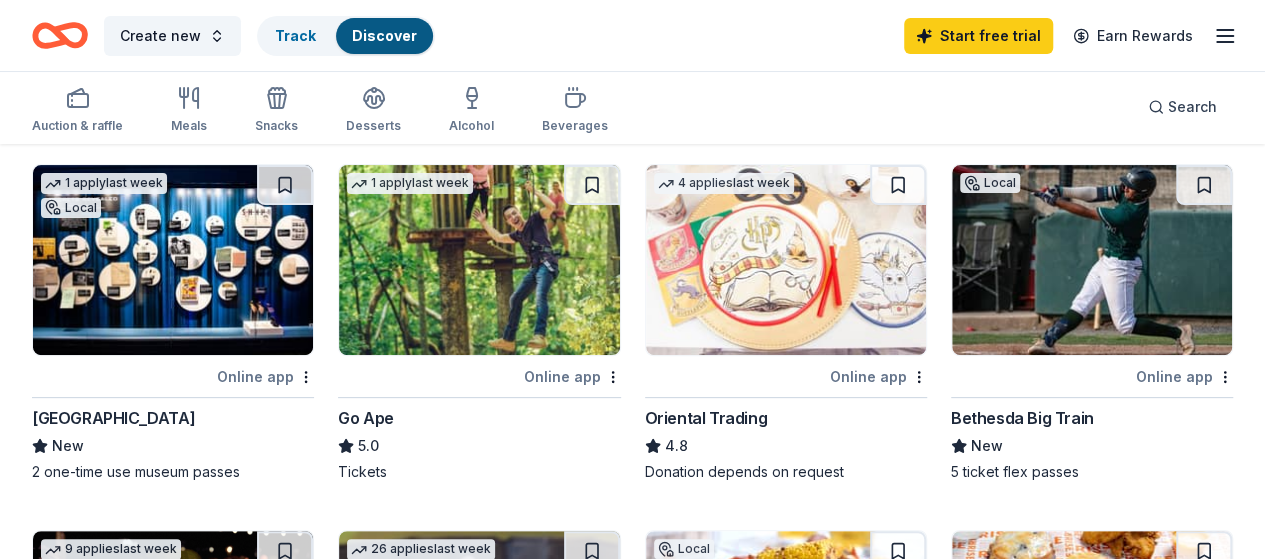 scroll, scrollTop: 415, scrollLeft: 0, axis: vertical 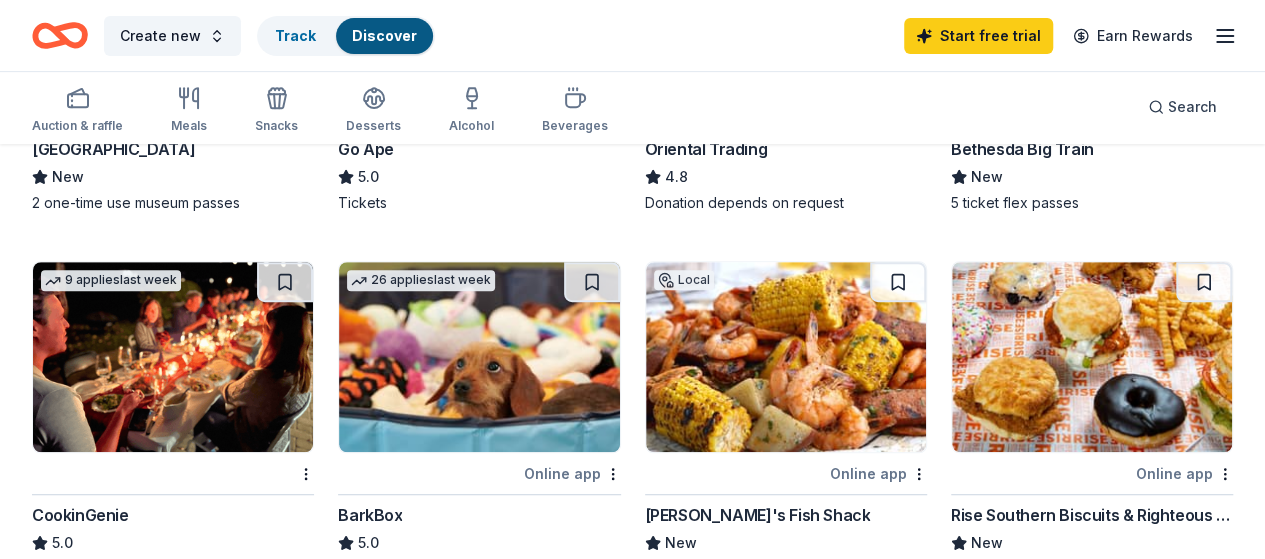 click on "Start free  trial Earn Rewards" at bounding box center [1070, 35] 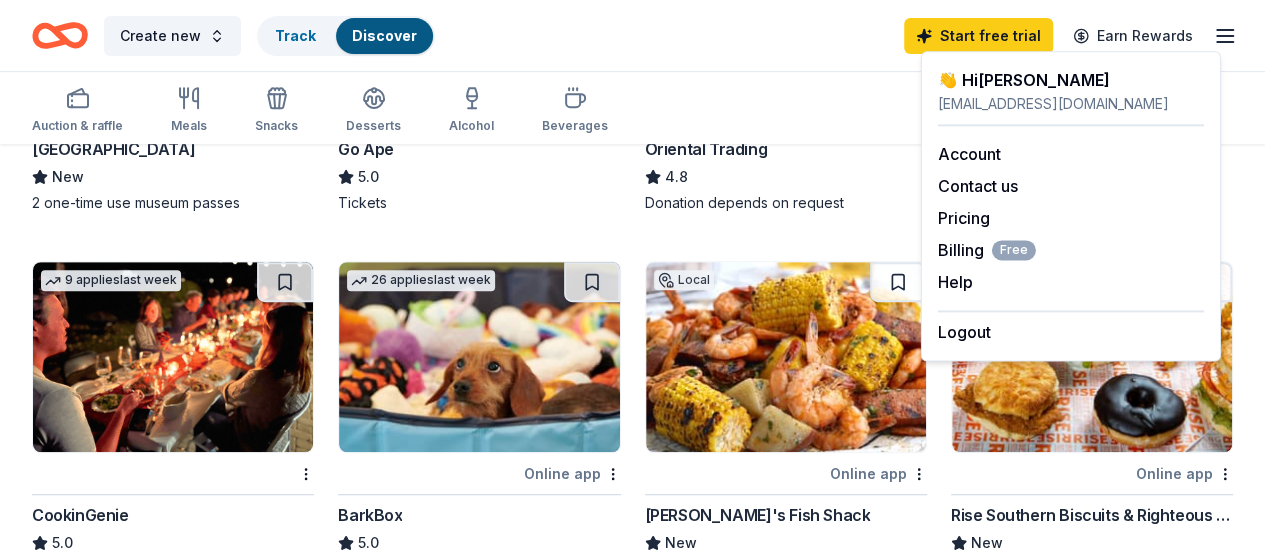 click at bounding box center (1092, 357) 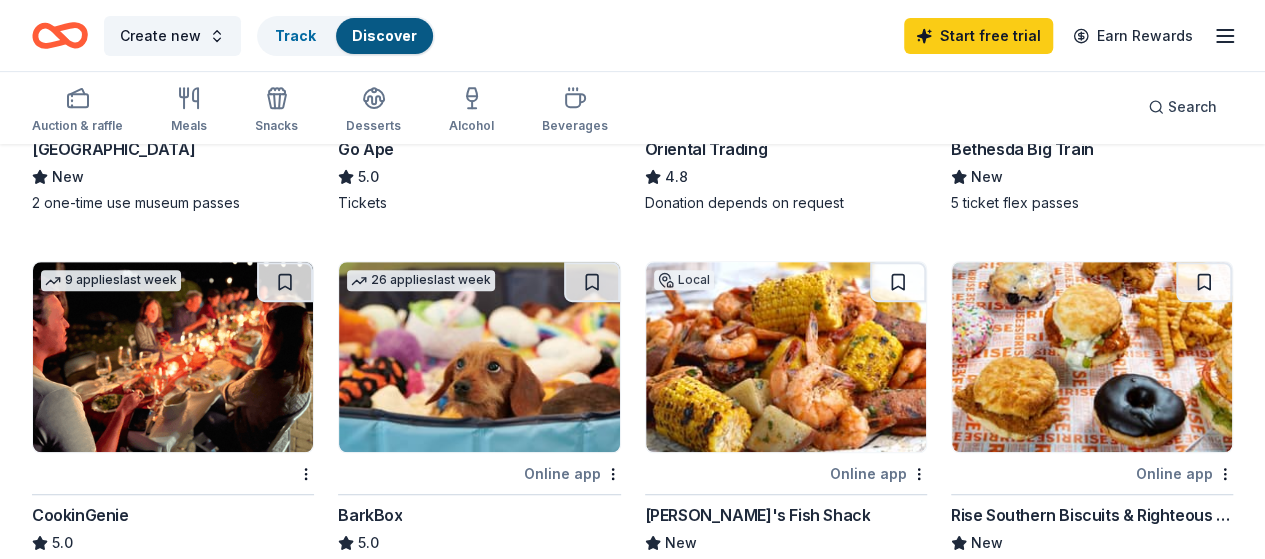 click at bounding box center (786, 357) 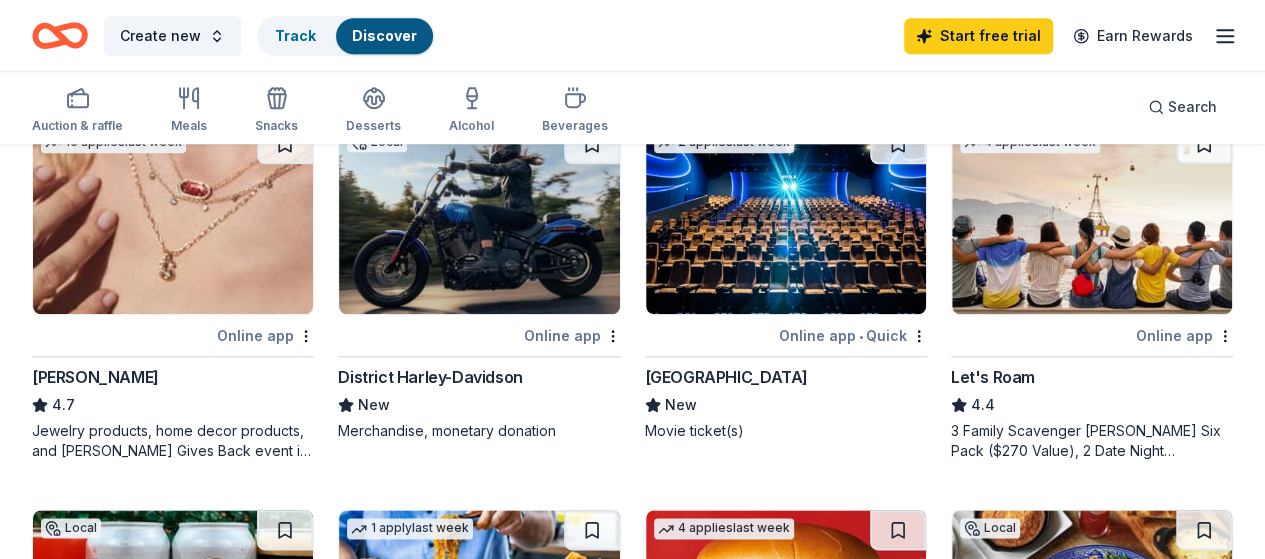scroll, scrollTop: 892, scrollLeft: 0, axis: vertical 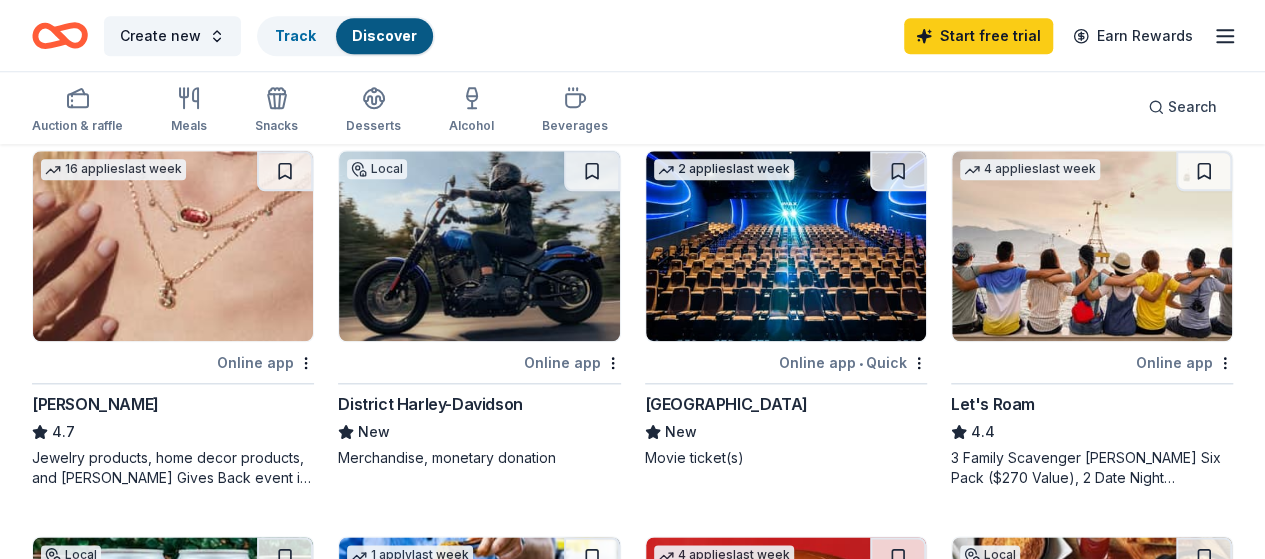 click at bounding box center [786, 246] 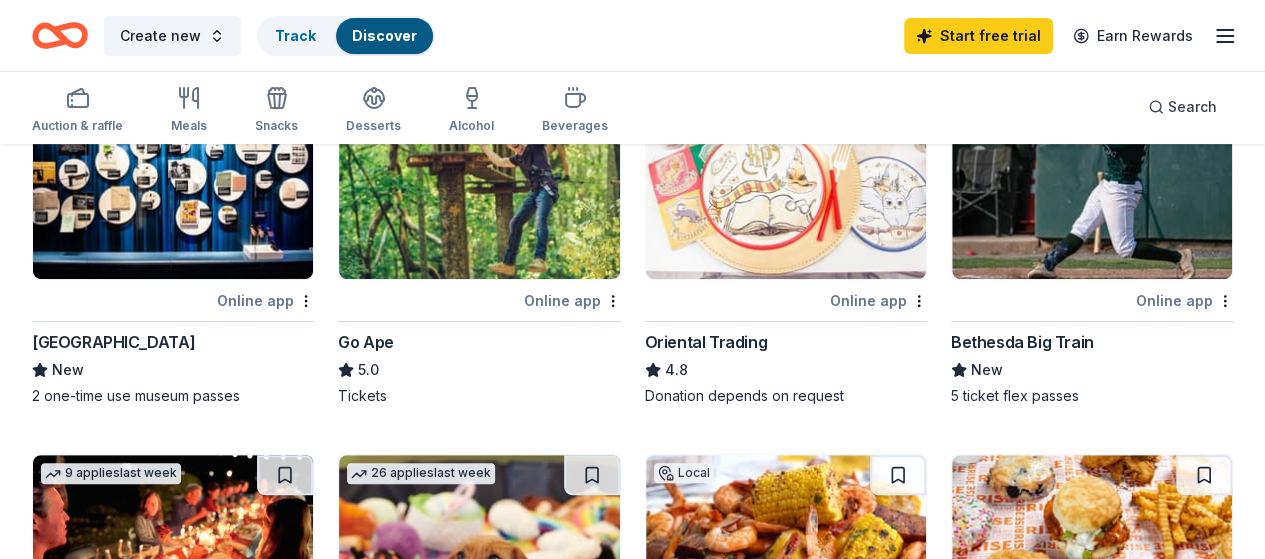 scroll, scrollTop: 192, scrollLeft: 0, axis: vertical 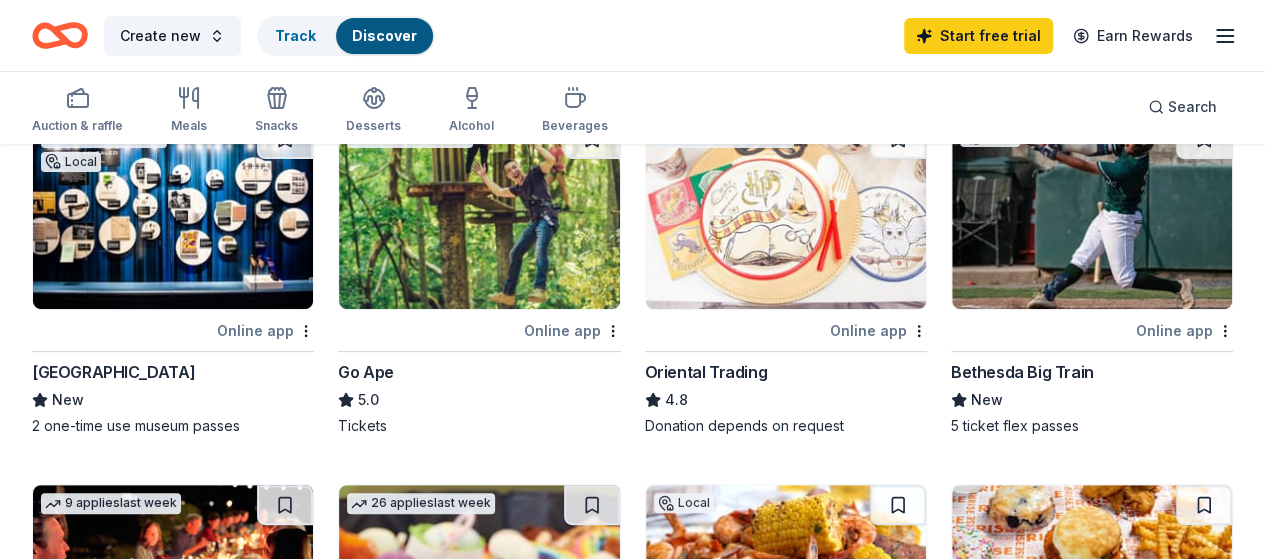 click at bounding box center [1092, 214] 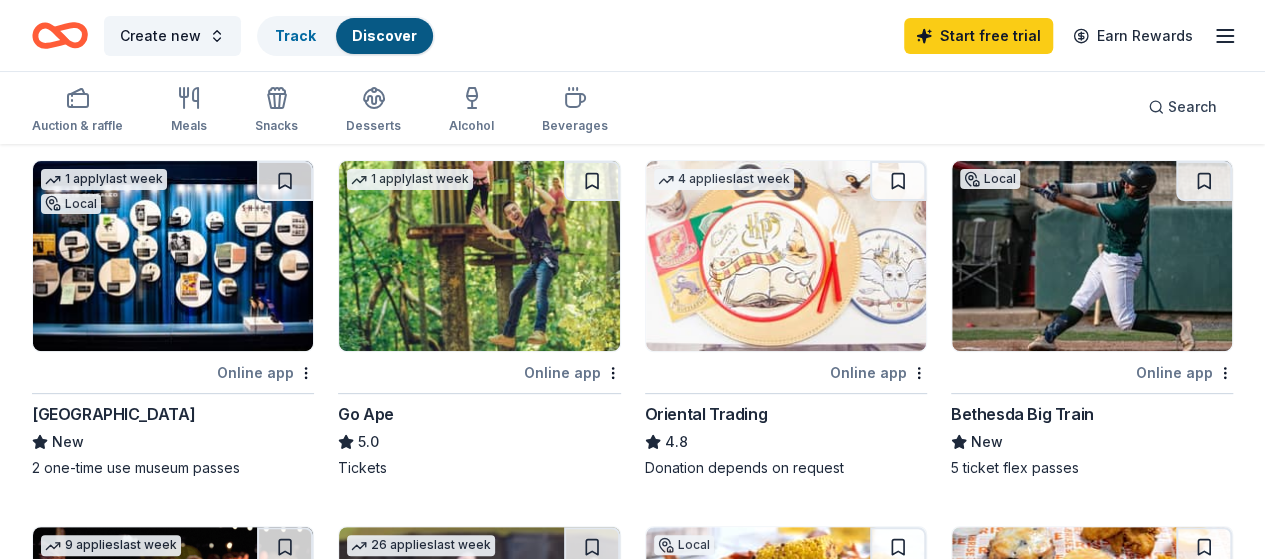 scroll, scrollTop: 147, scrollLeft: 0, axis: vertical 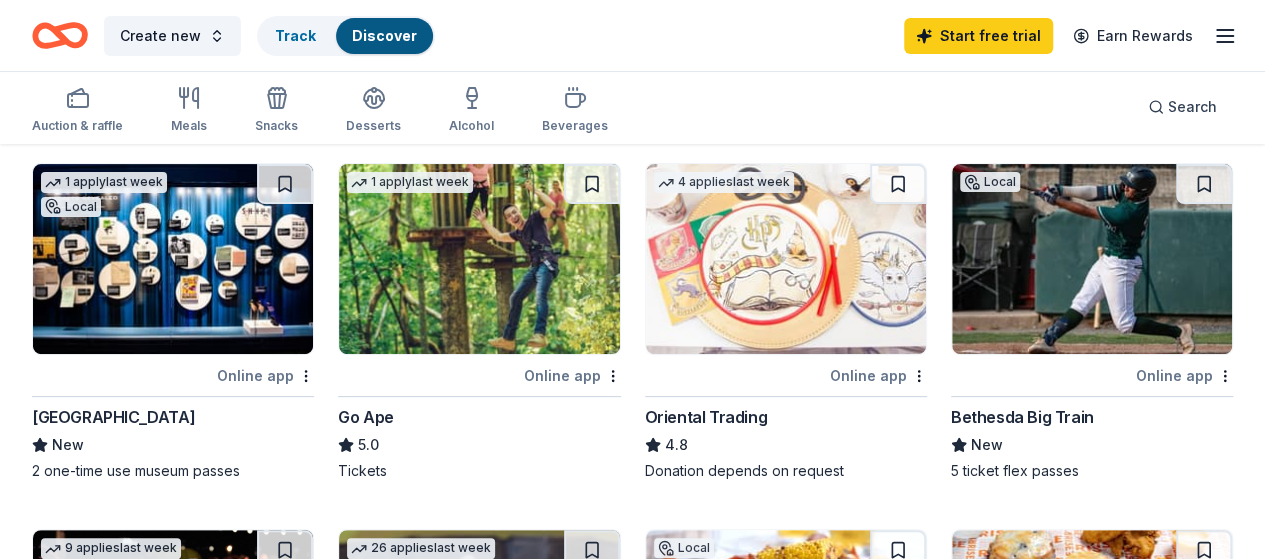 click at bounding box center [173, 625] 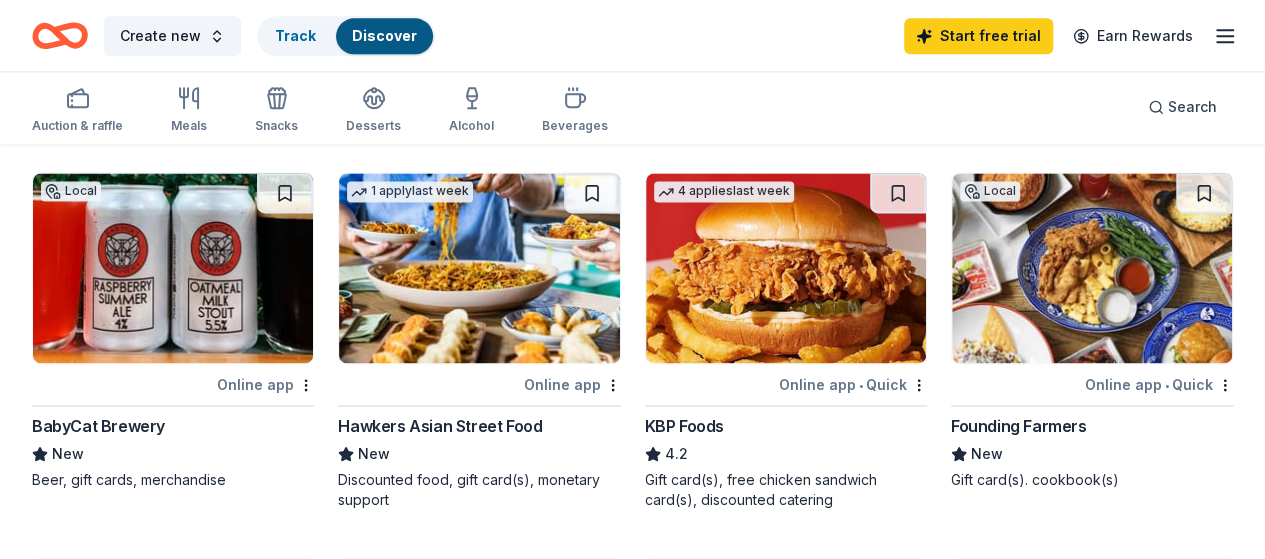 scroll, scrollTop: 1262, scrollLeft: 0, axis: vertical 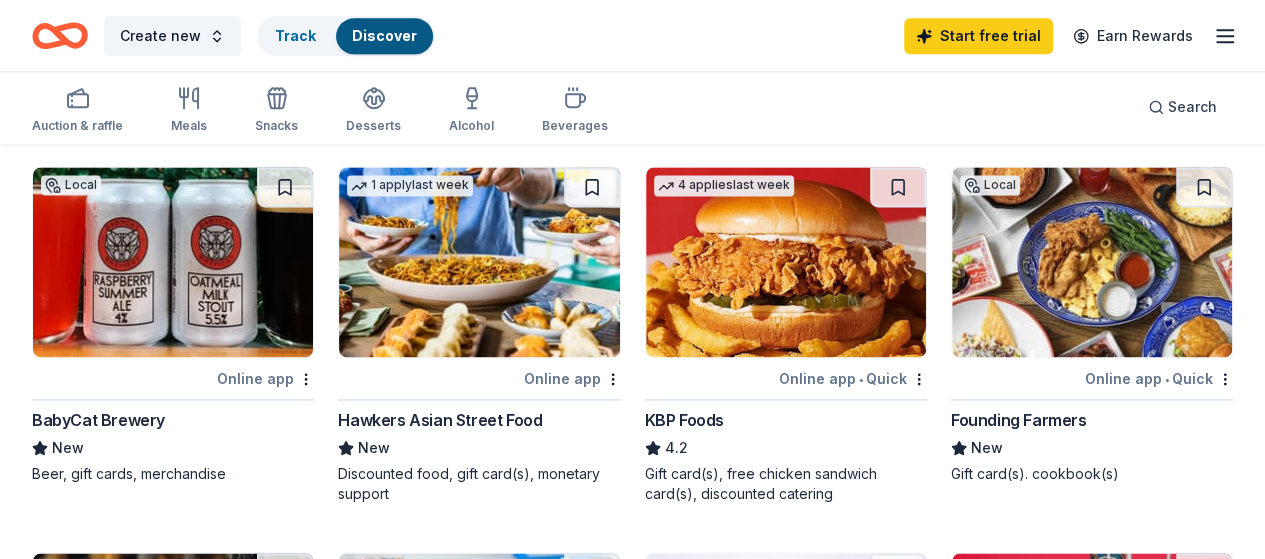 click at bounding box center [786, 648] 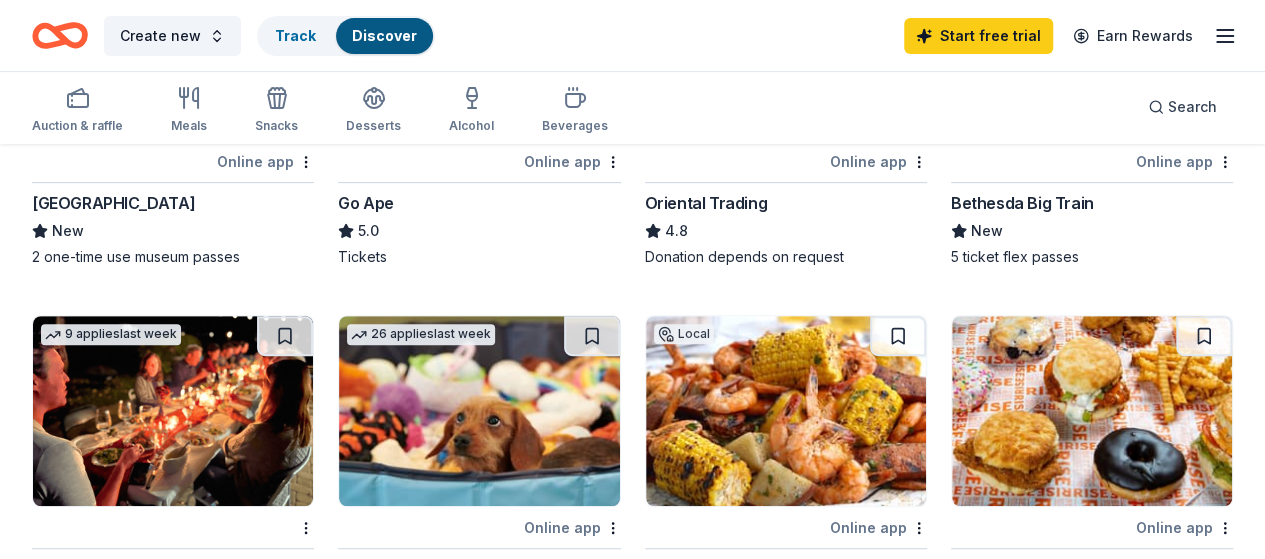 scroll, scrollTop: 358, scrollLeft: 0, axis: vertical 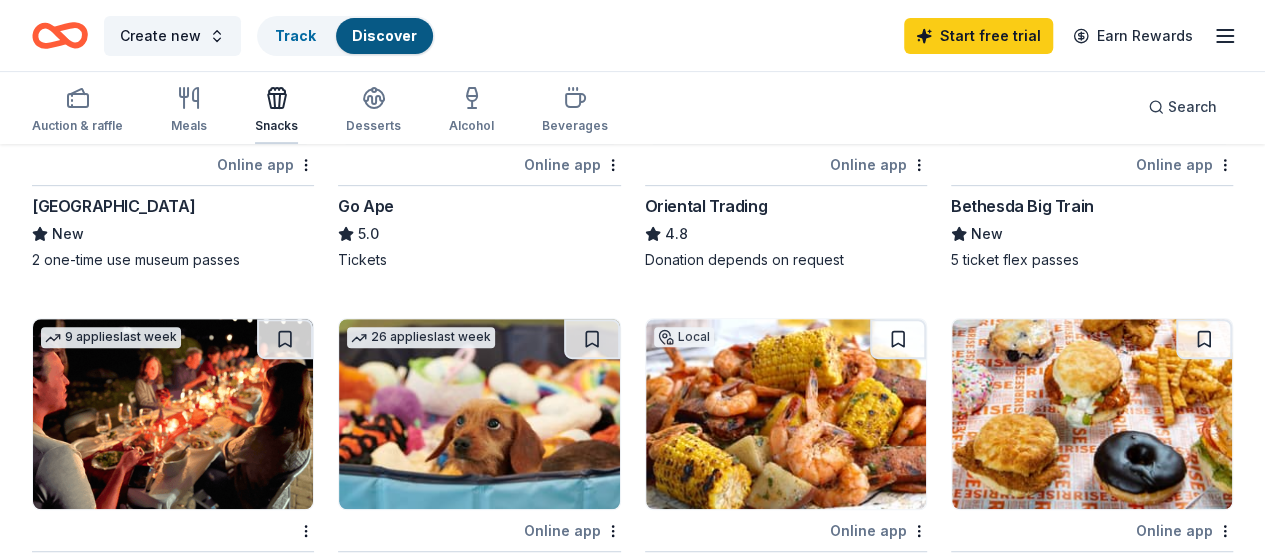 click 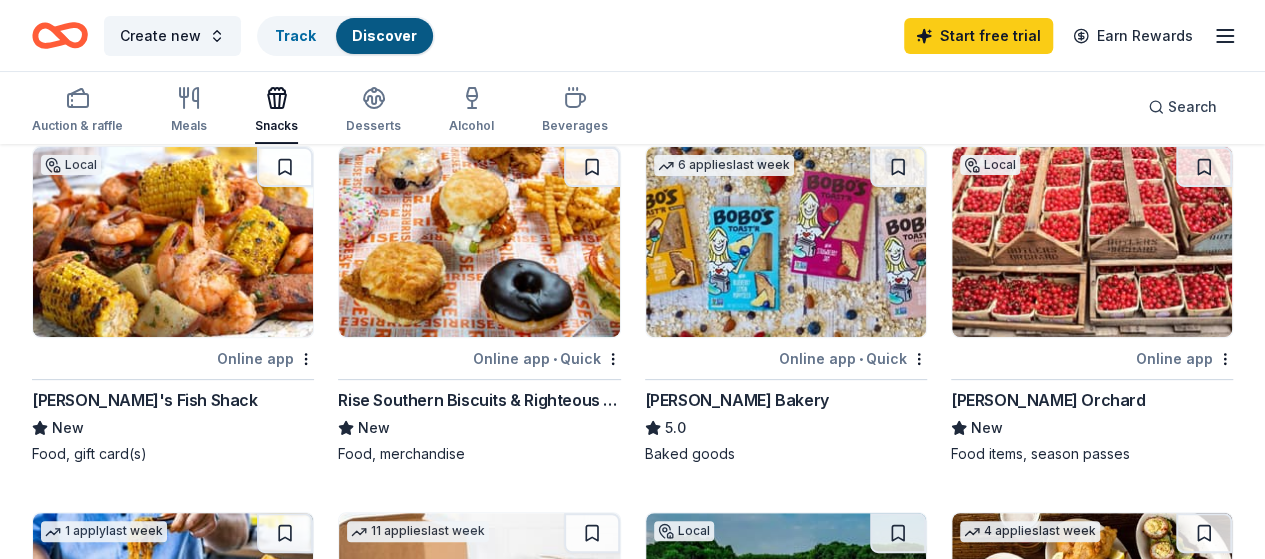 scroll, scrollTop: 184, scrollLeft: 0, axis: vertical 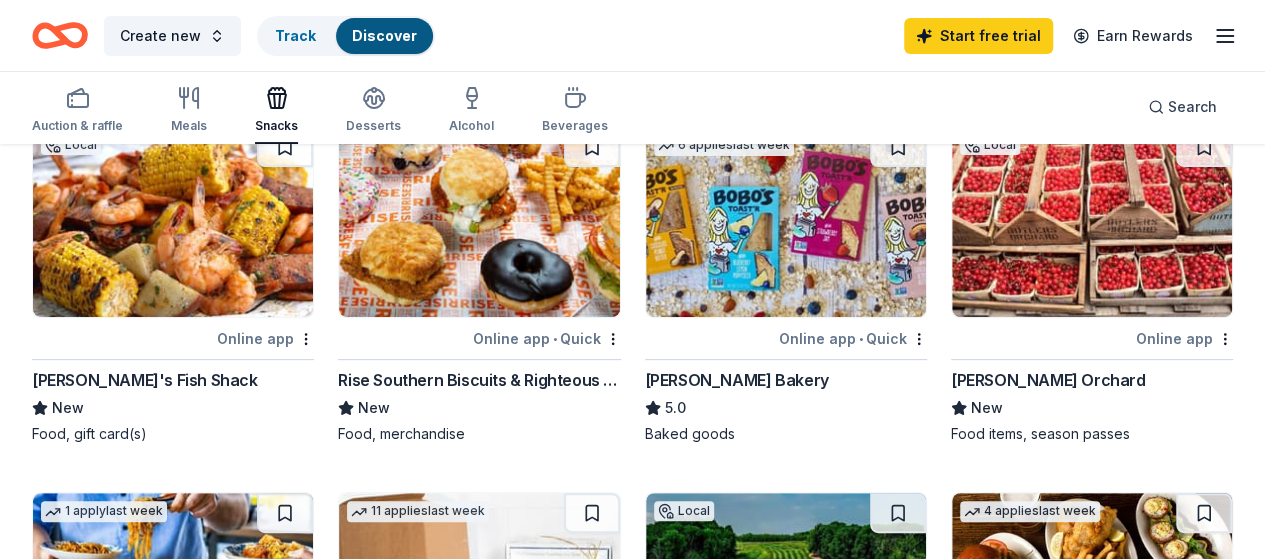 click at bounding box center [1092, 222] 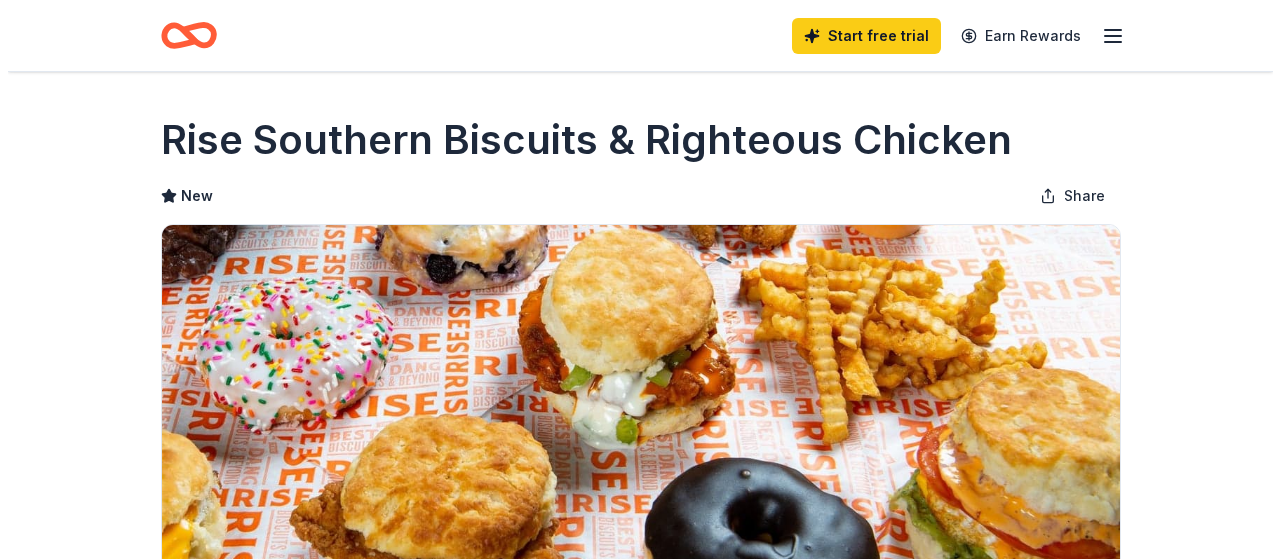 scroll, scrollTop: 489, scrollLeft: 0, axis: vertical 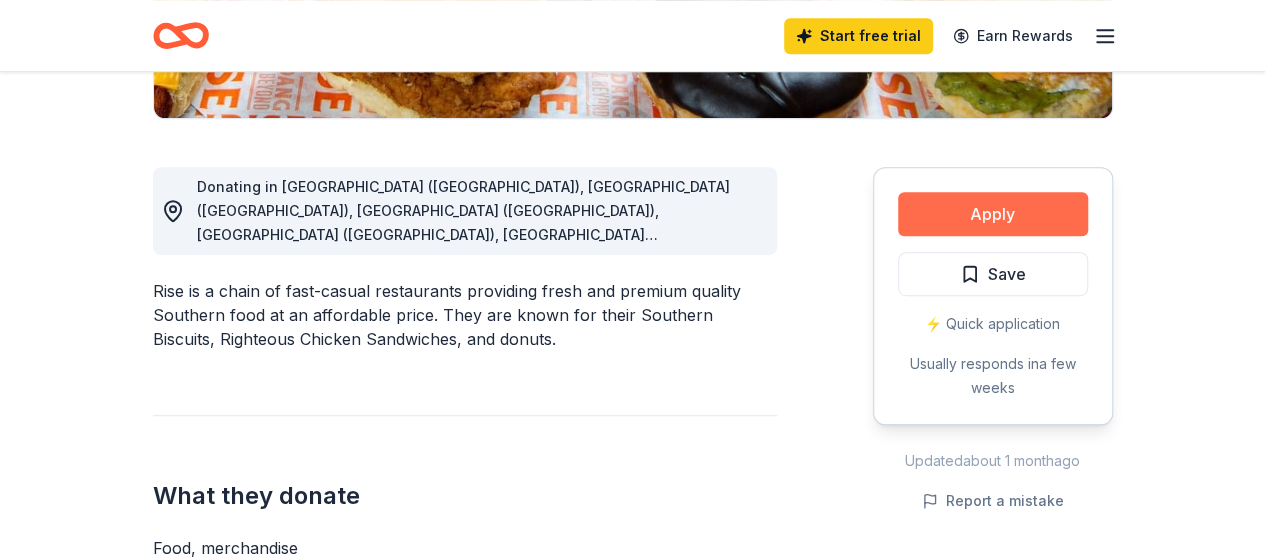 click on "Apply" at bounding box center (993, 214) 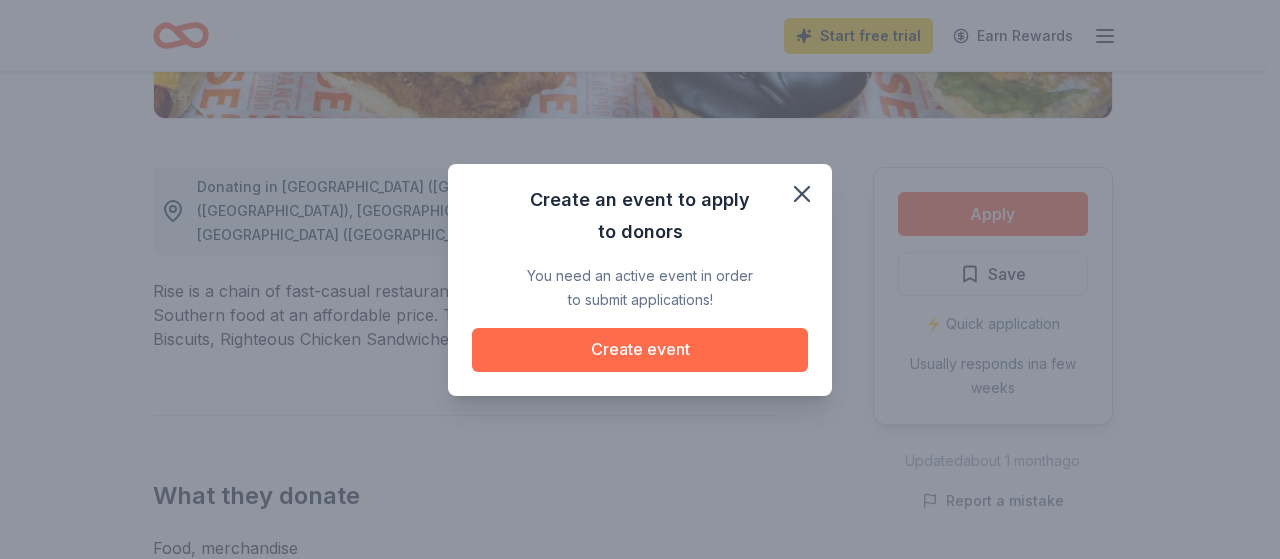 click on "Create event" at bounding box center (640, 350) 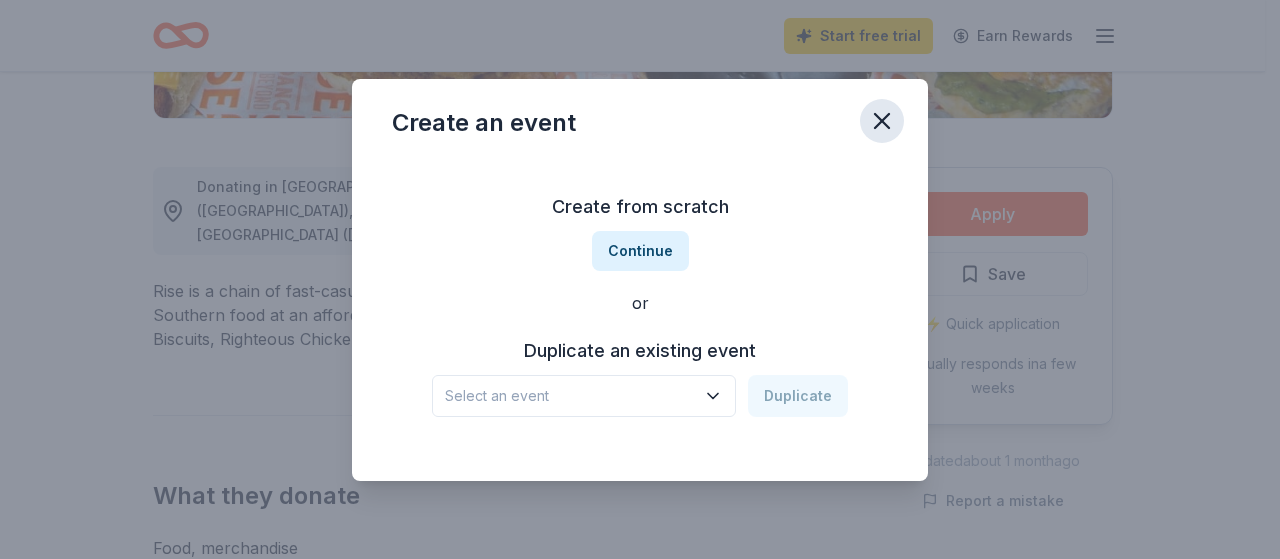 click 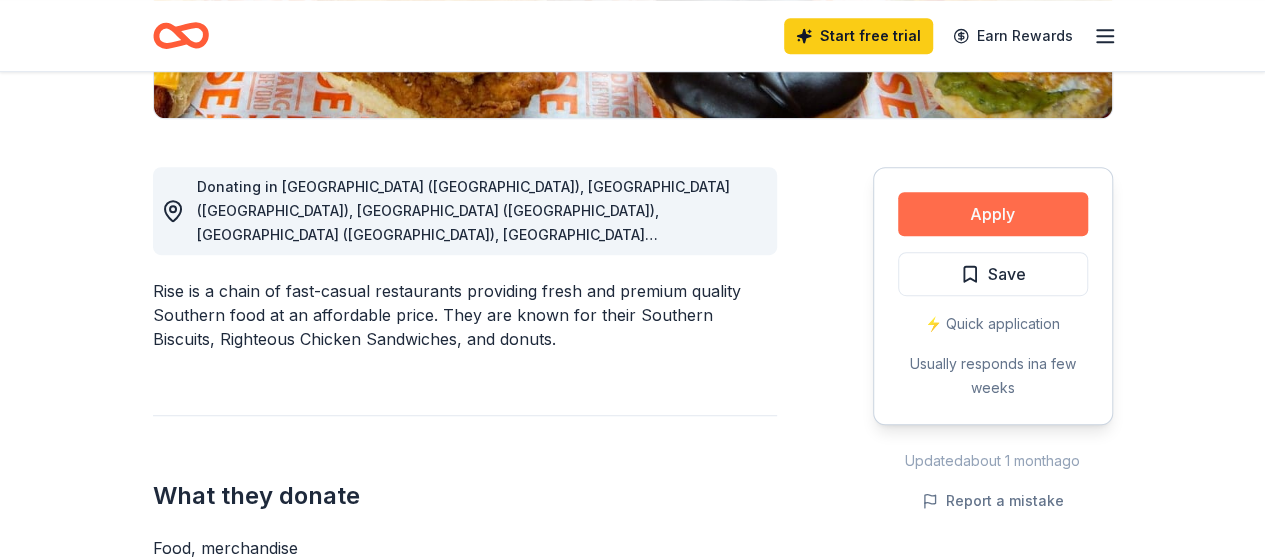 click on "Apply" at bounding box center [993, 214] 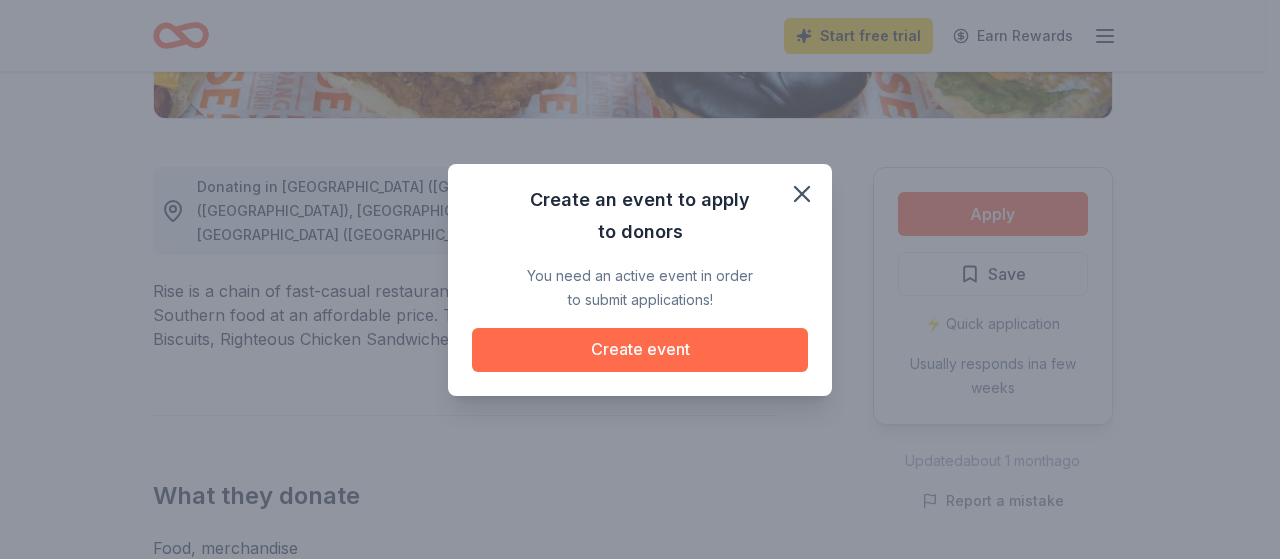 click on "Create event" at bounding box center [640, 350] 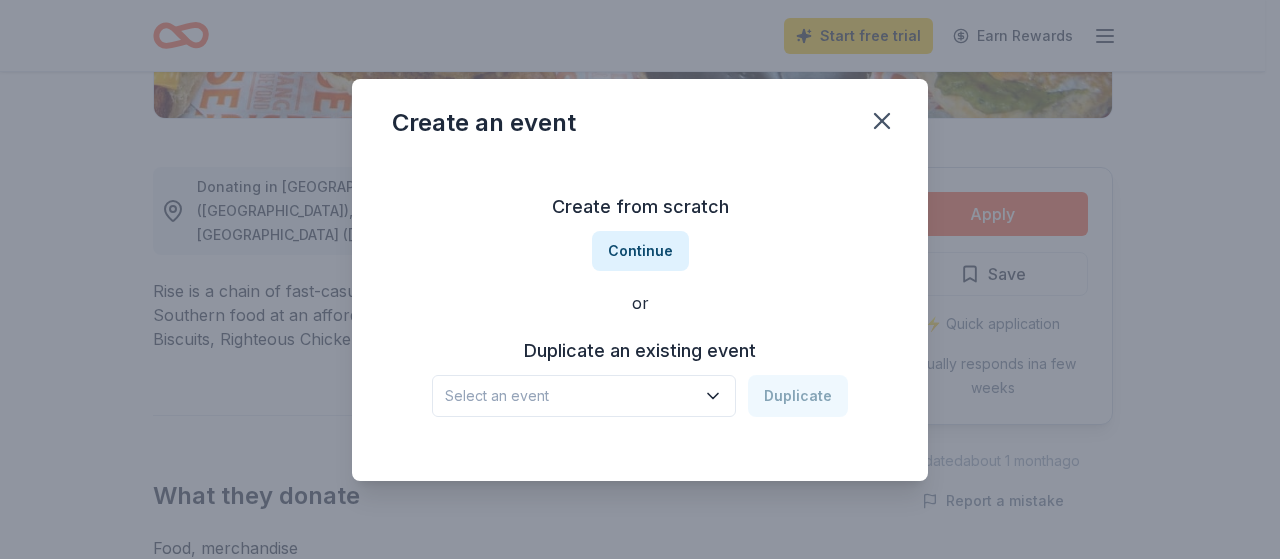click on "Select an event" at bounding box center (584, 396) 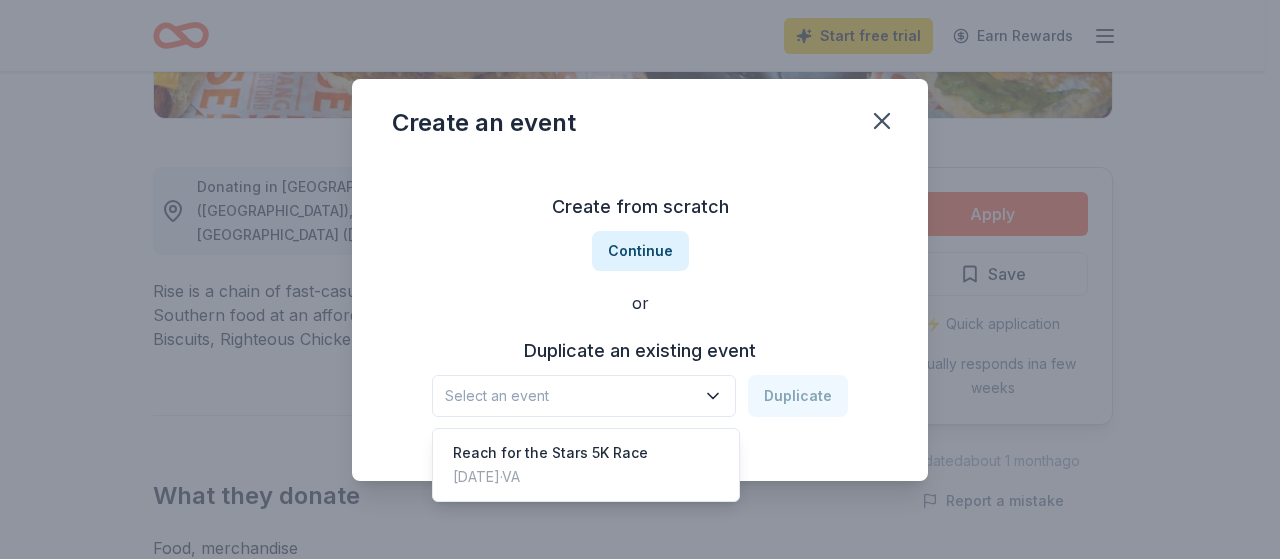 click on "Select an event" at bounding box center [584, 396] 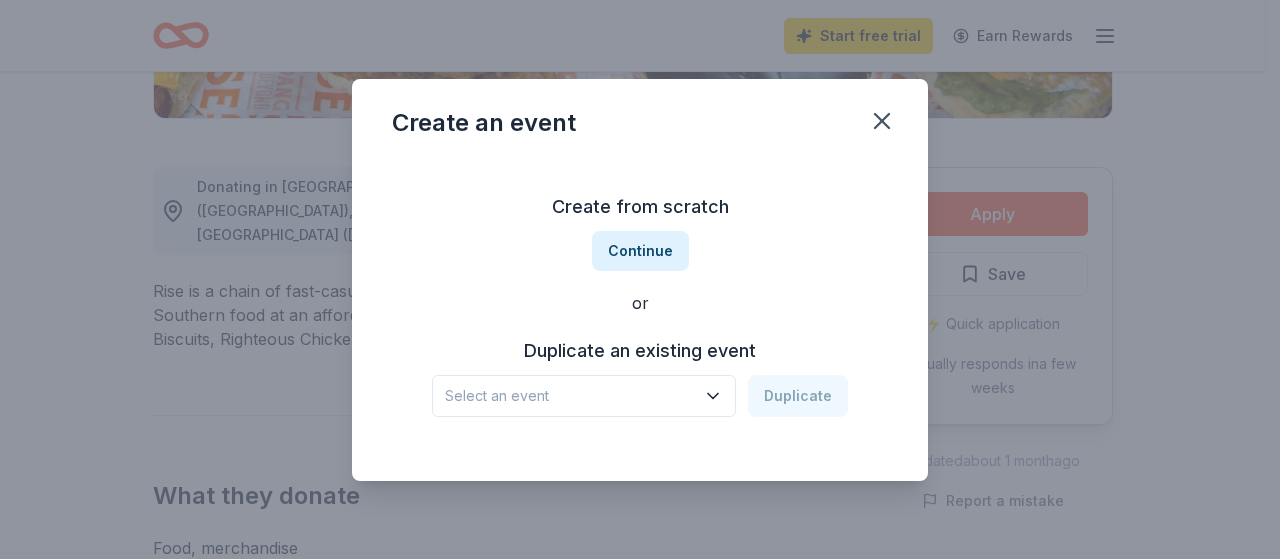 click on "Select an event" at bounding box center [584, 396] 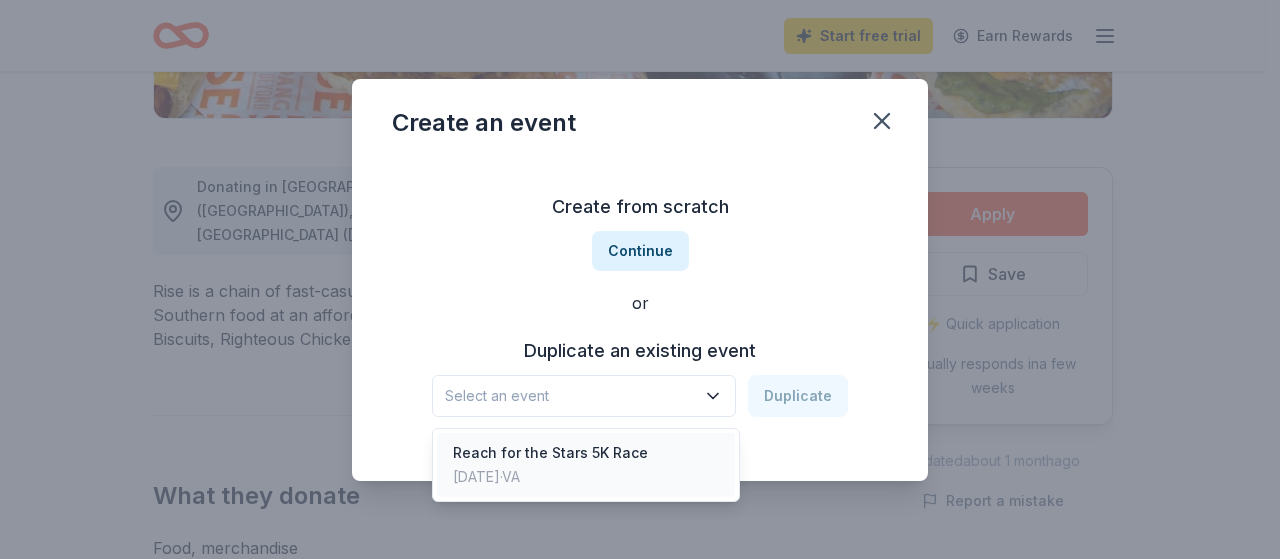 click on "Sep 21, 2024  ·  VA" at bounding box center (550, 477) 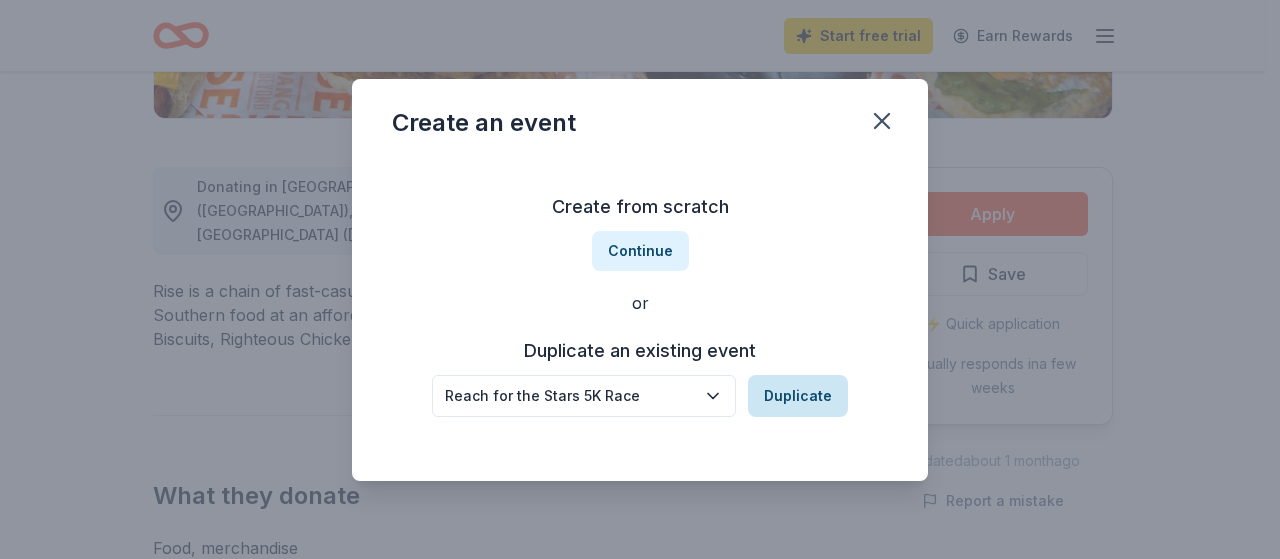 click on "Duplicate" at bounding box center [798, 396] 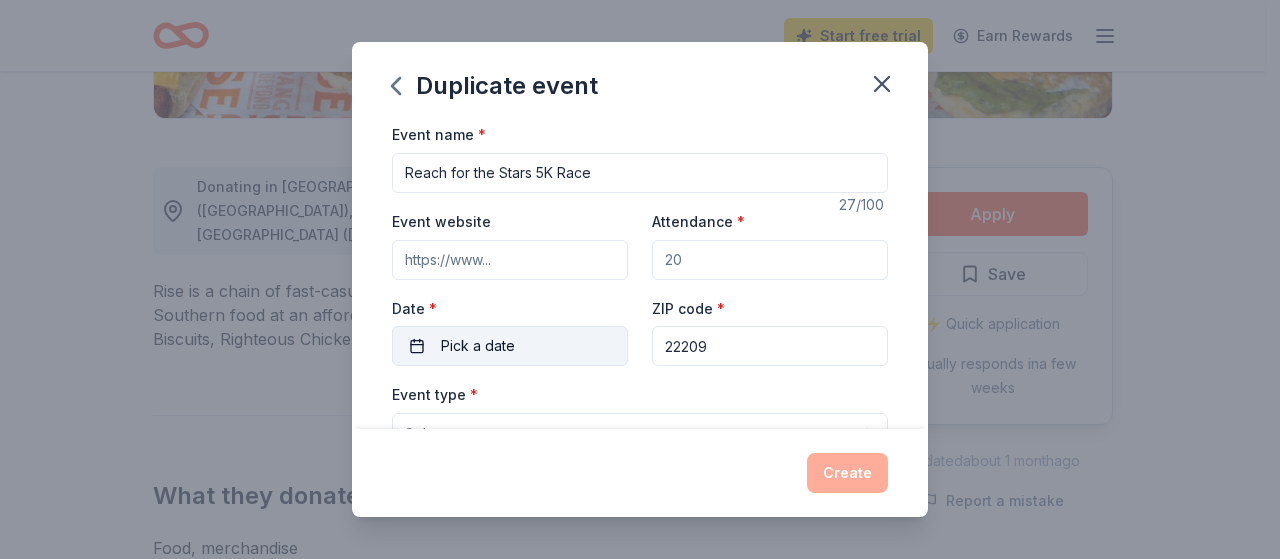 click on "Pick a date" at bounding box center (510, 346) 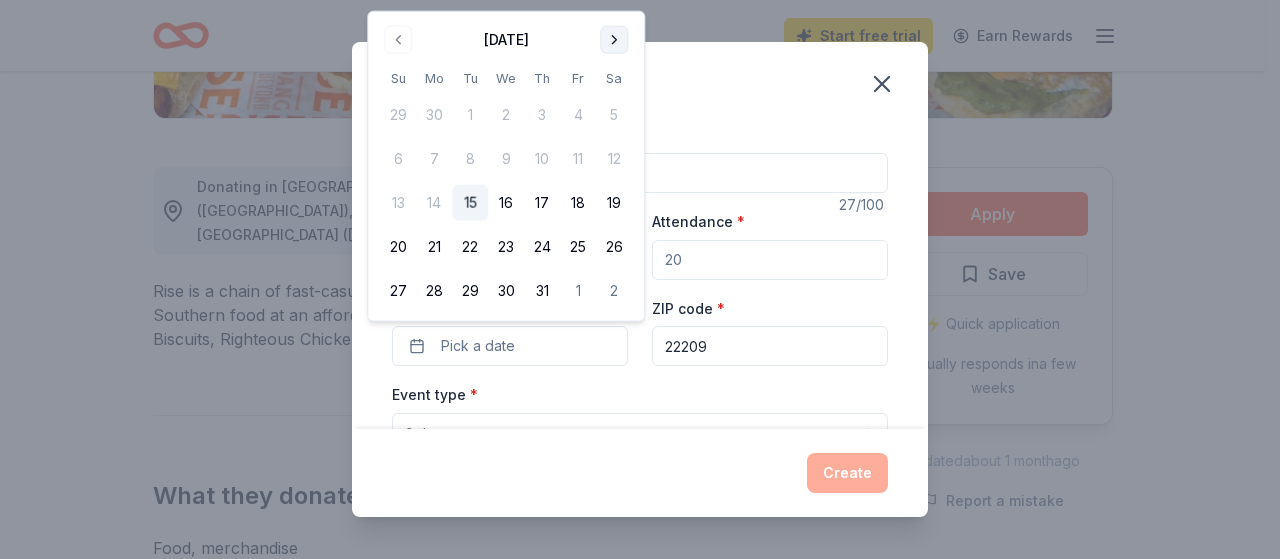 click at bounding box center [614, 40] 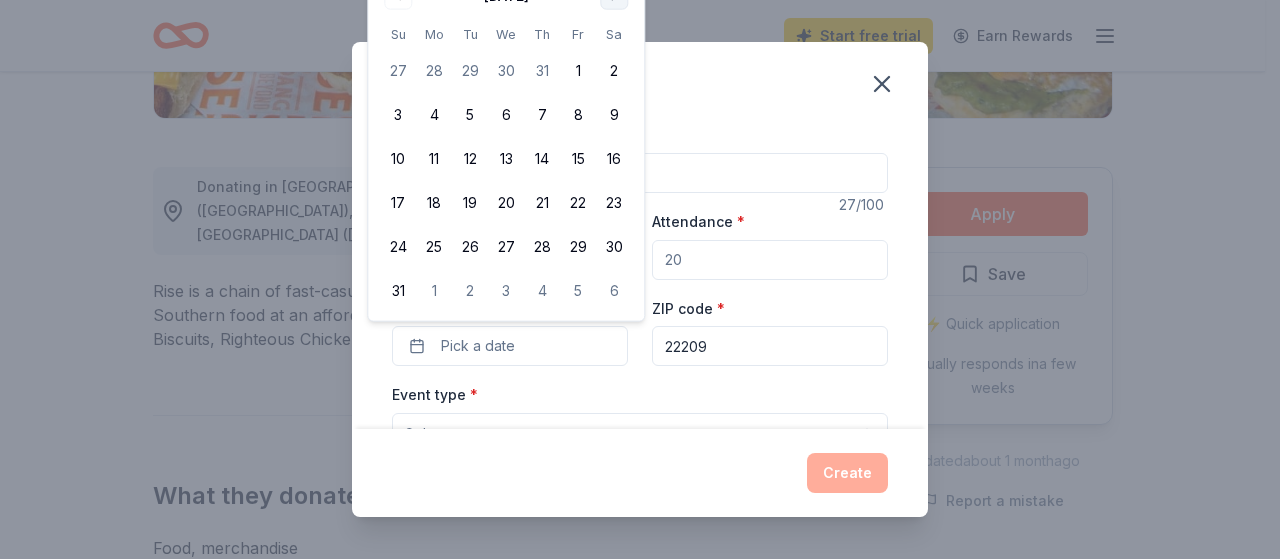 click on "Sa" at bounding box center (614, 34) 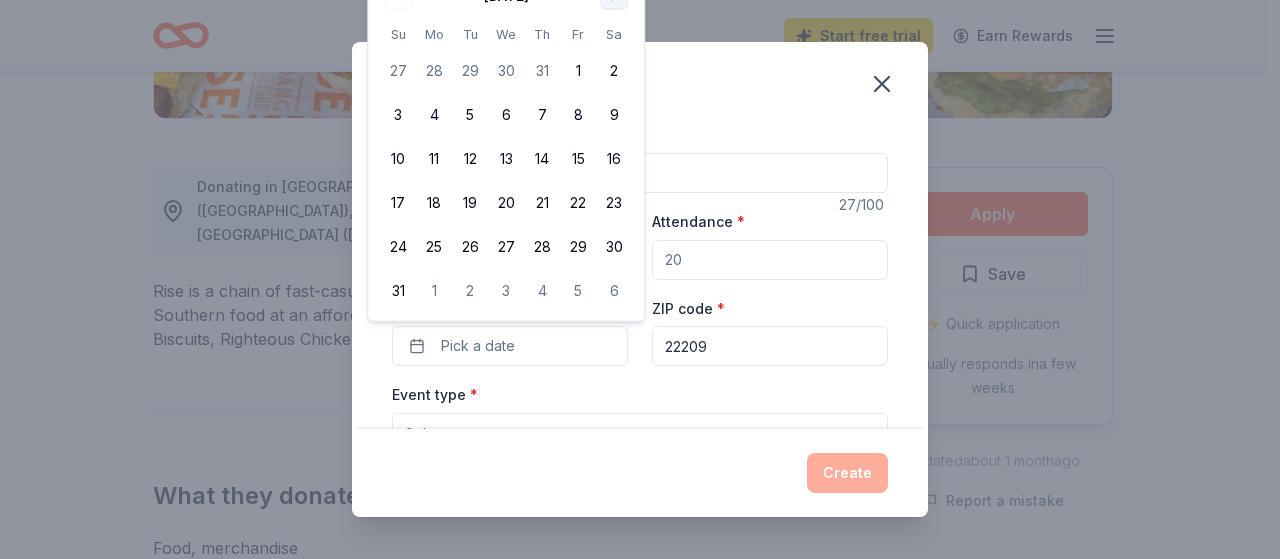 click at bounding box center (614, -4) 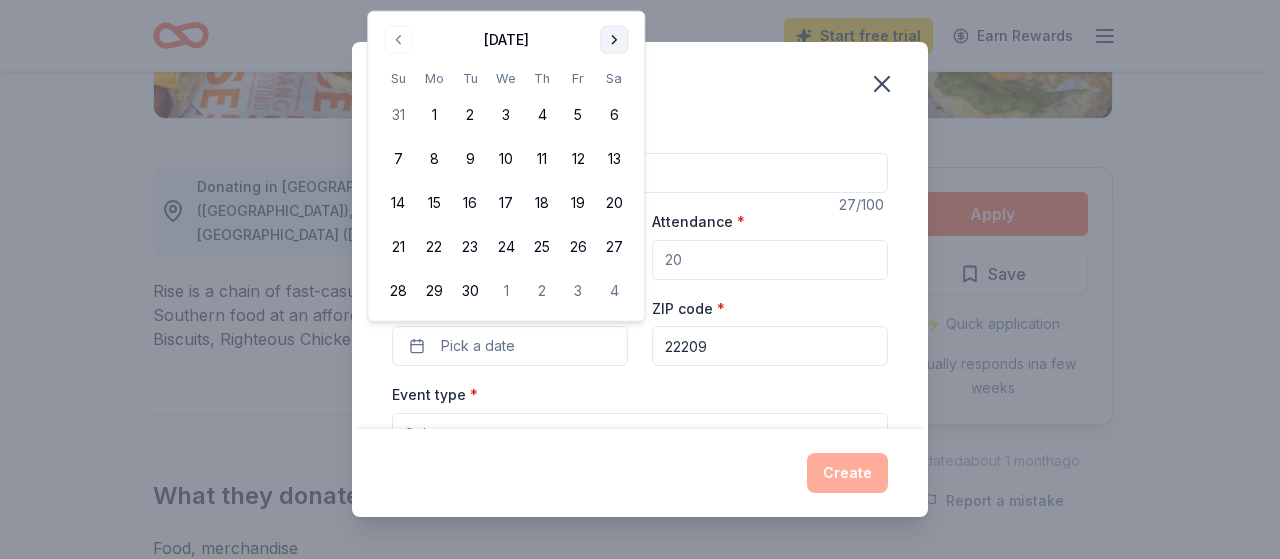 click at bounding box center (614, 40) 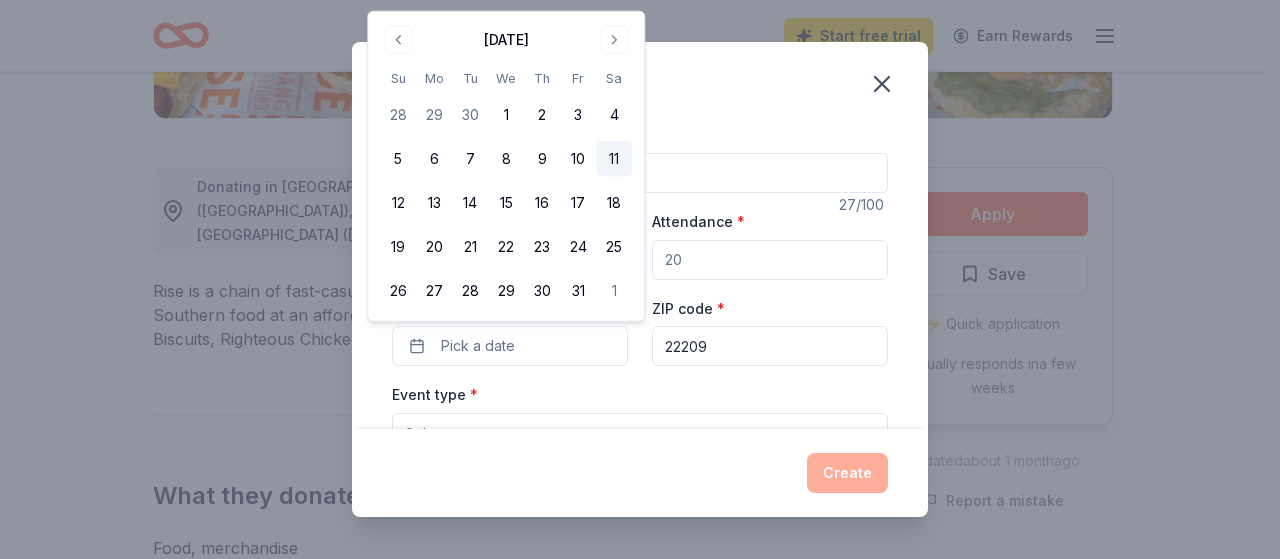click on "11" at bounding box center (614, 159) 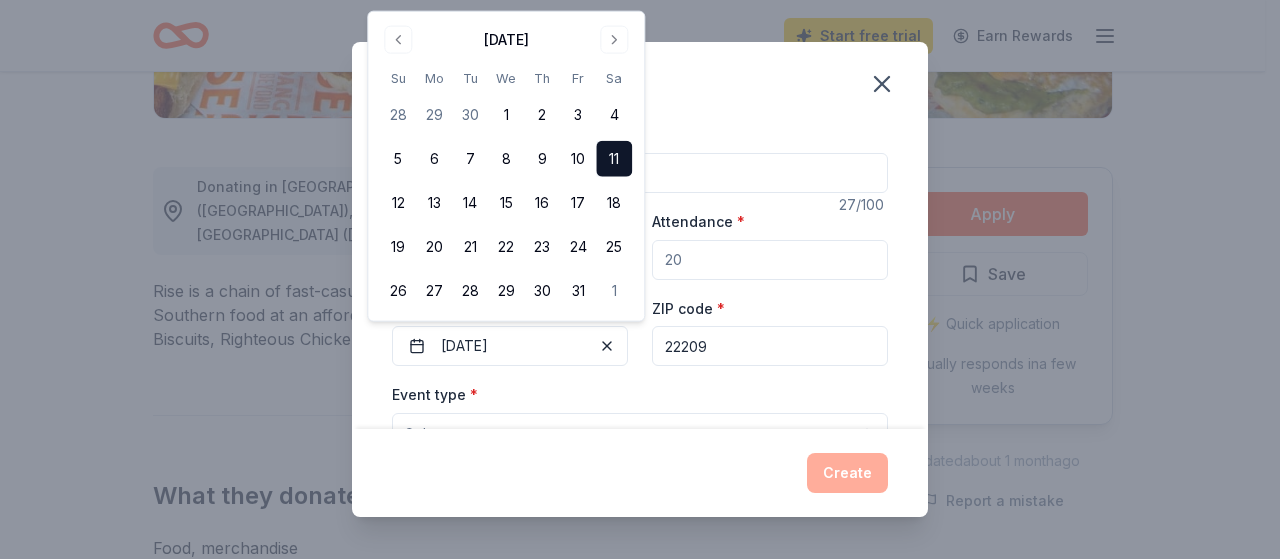 click on "Event name * Reach for the Stars 5K Race 27 /100 Event website Attendance * Date * 10/11/2025 ZIP code * 22209 Event type * Select Demographic Select We use this information to help brands find events with their target demographic to sponsor their products. Mailing address Apt/unit Description What are you looking for? * Auction & raffle Meals Snacks Desserts Alcohol Beverages Send me reminders Email me reminders of donor application deadlines You will be resubscribed to donor application reminder emails Recurring event Copy donors Saved Applied Approved Received Declined Not interested All copied donors will be given "saved" status in your new event. Companies that are no longer donating will not be copied." at bounding box center [640, 275] 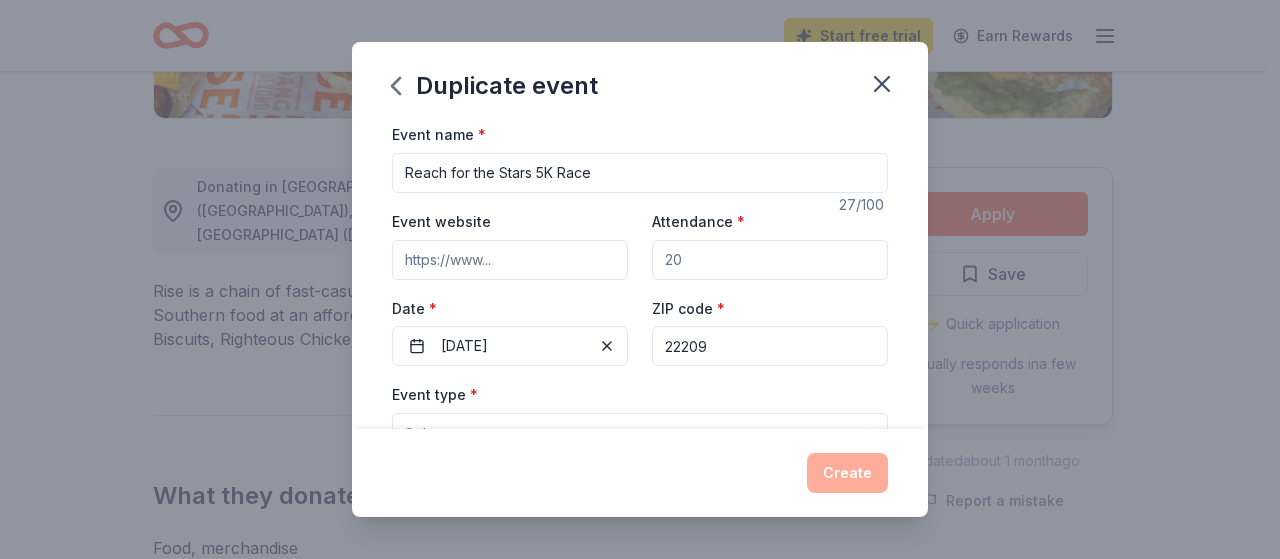 click on "Event website" at bounding box center (510, 260) 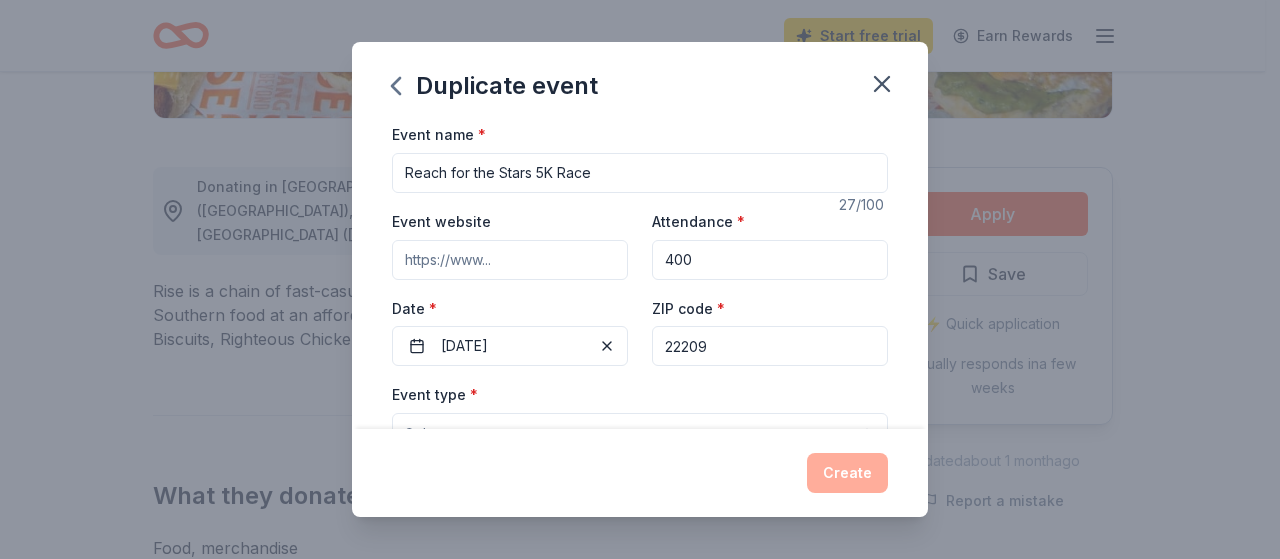 type on "400" 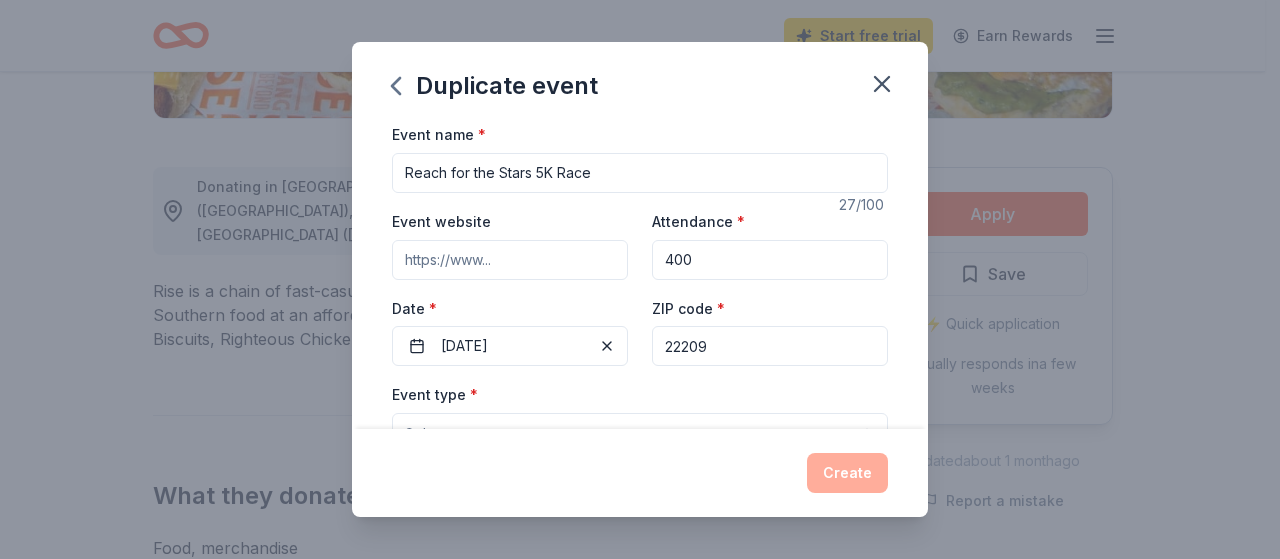 click on "Event website" at bounding box center (510, 260) 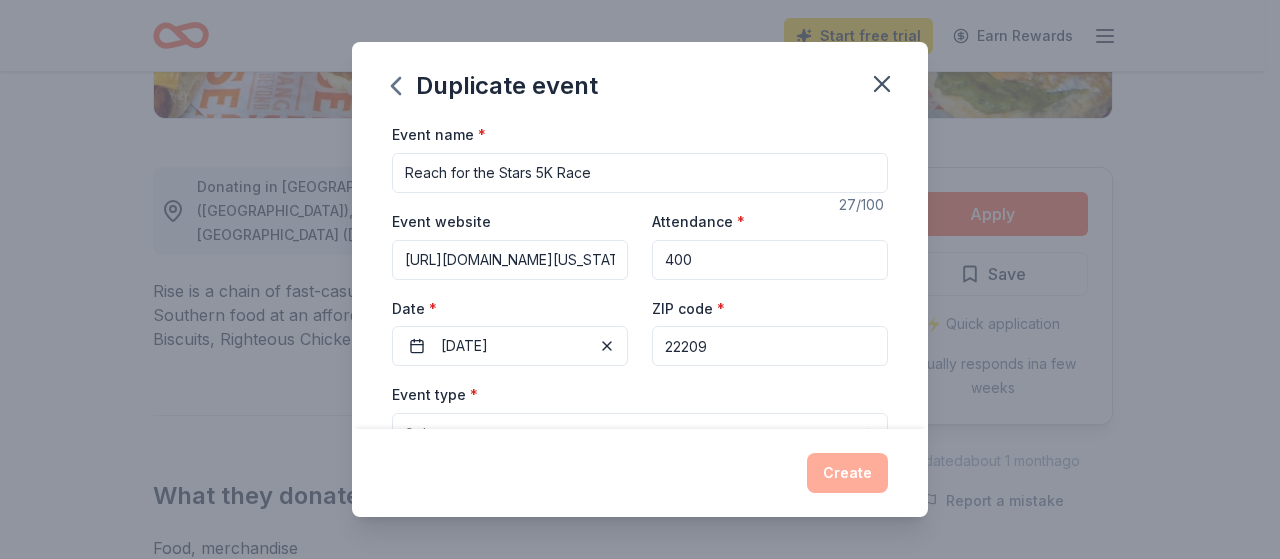 scroll, scrollTop: 0, scrollLeft: 308, axis: horizontal 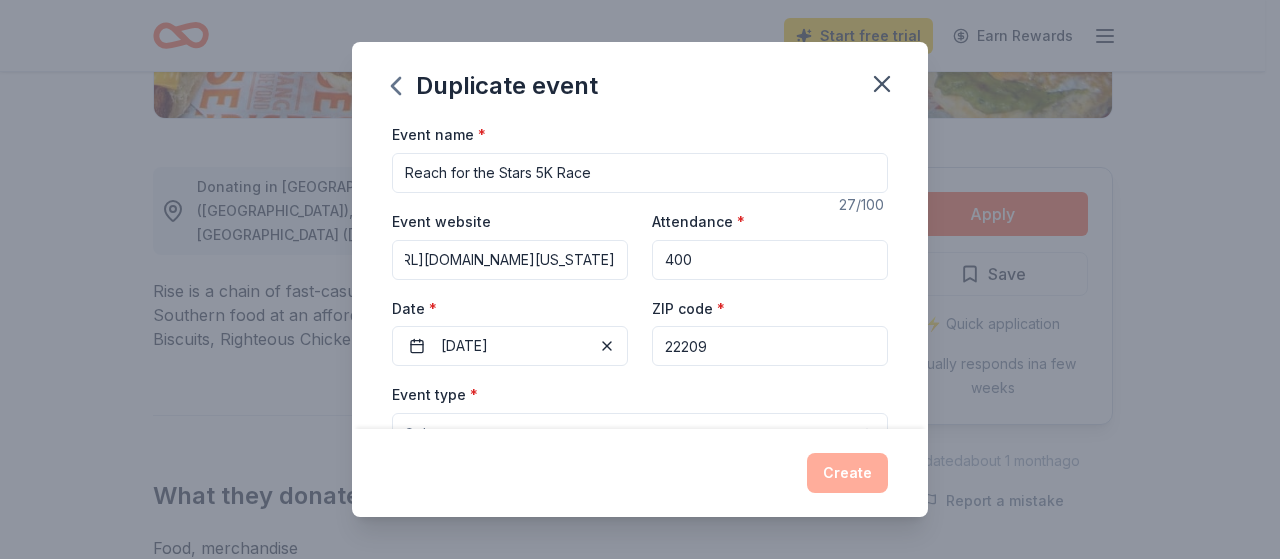 type on "https://runsignup.com/Race/DC/Washington/ReachtheStarsforLLT5KRunWalk" 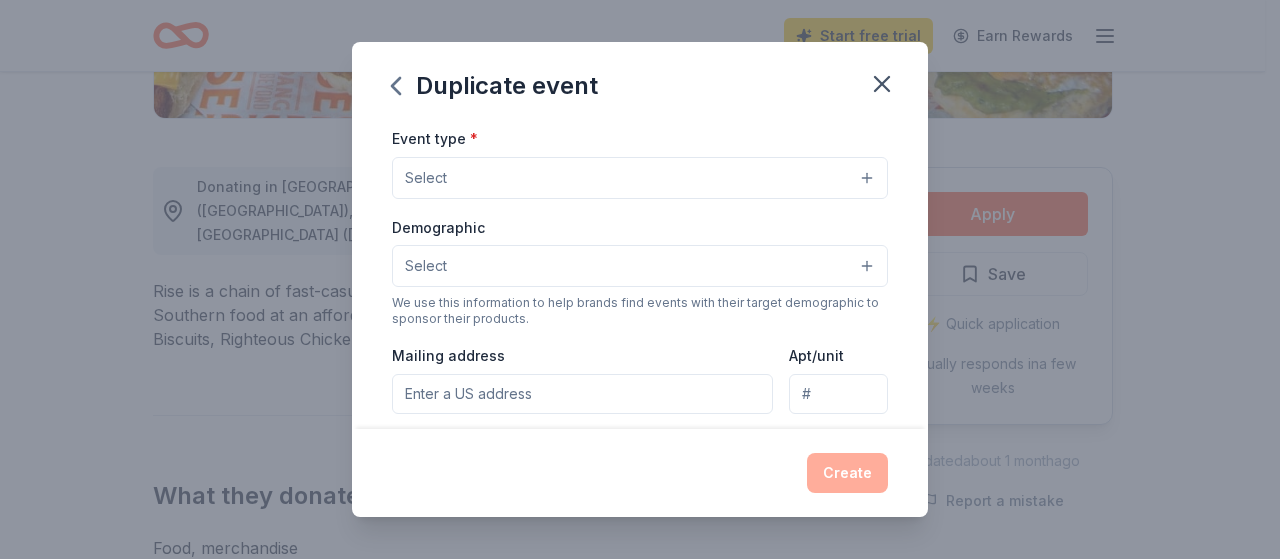 scroll, scrollTop: 202, scrollLeft: 0, axis: vertical 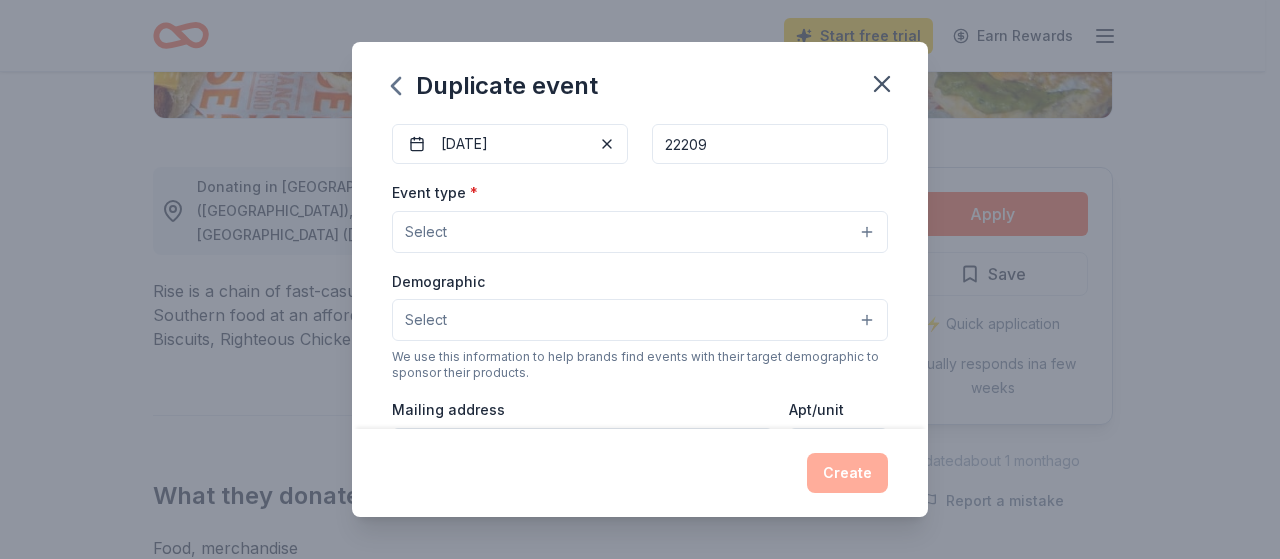 click on "Select" at bounding box center (640, 232) 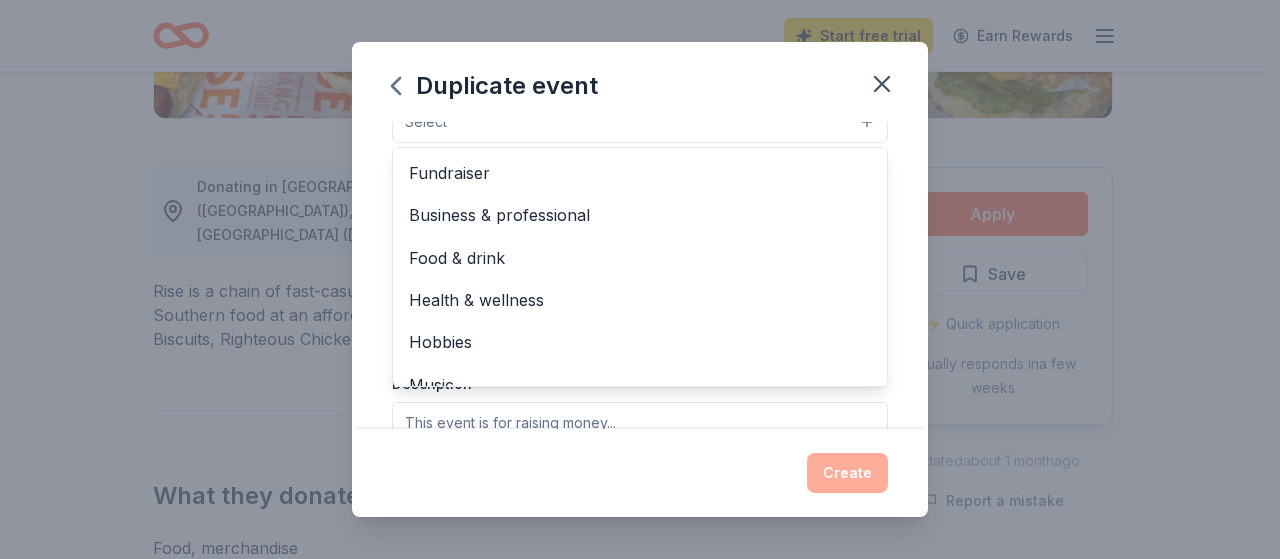 scroll, scrollTop: 318, scrollLeft: 0, axis: vertical 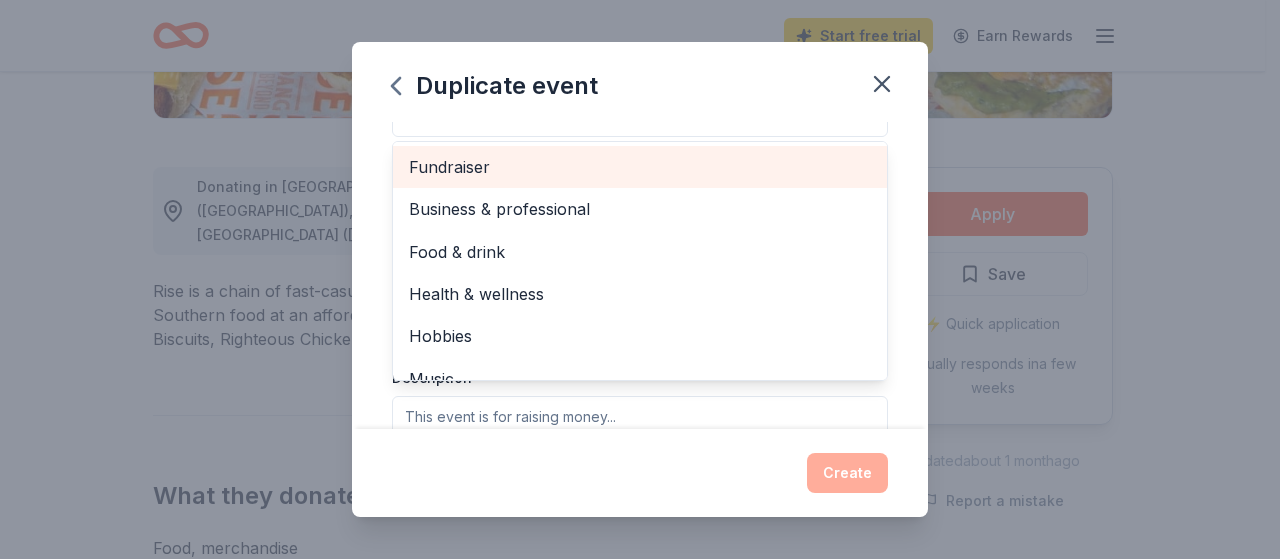 click on "Fundraiser" at bounding box center (640, 167) 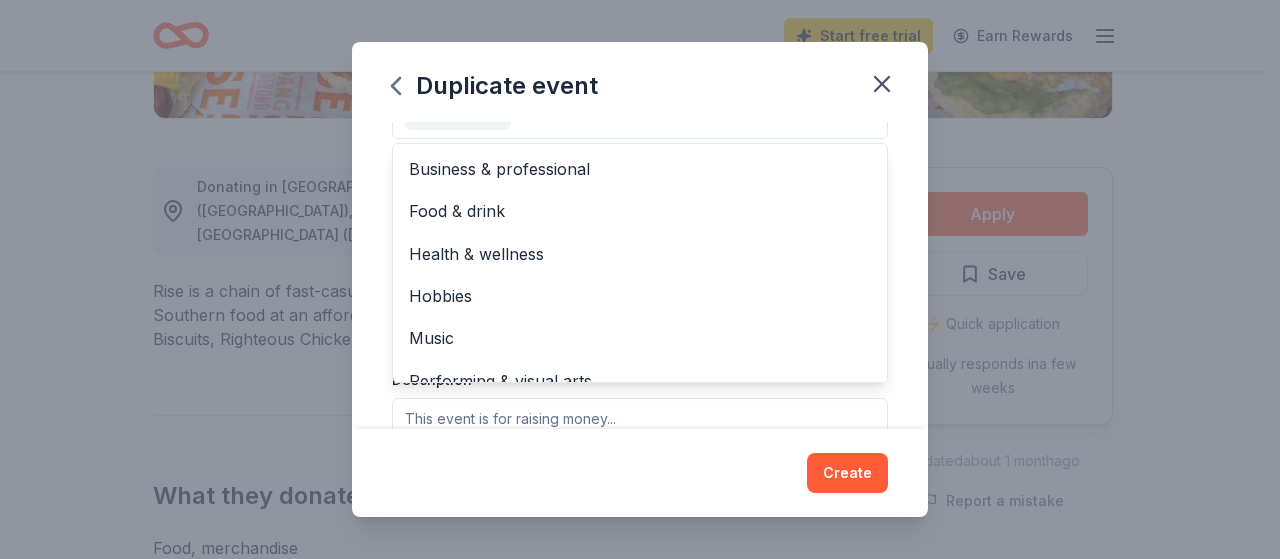 click on "Event name * Reach for the Stars 5K Race 27 /100 Event website https://runsignup.com/Race/DC/Washington/ReachtheStarsforLLT5KRunWalk Attendance * 400 Date * 10/11/2025 ZIP code * 22209 Event type * Fundraiser Business & professional Food & drink Health & wellness Hobbies Music Performing & visual arts Demographic Select We use this information to help brands find events with their target demographic to sponsor their products. Mailing address Apt/unit Description What are you looking for? * Auction & raffle Meals Snacks Desserts Alcohol Beverages Send me reminders Email me reminders of donor application deadlines You will be resubscribed to donor application reminder emails Recurring event Copy donors Saved Applied Approved Received Declined Not interested All copied donors will be given "saved" status in your new event. Companies that are no longer donating will not be copied." at bounding box center [640, 275] 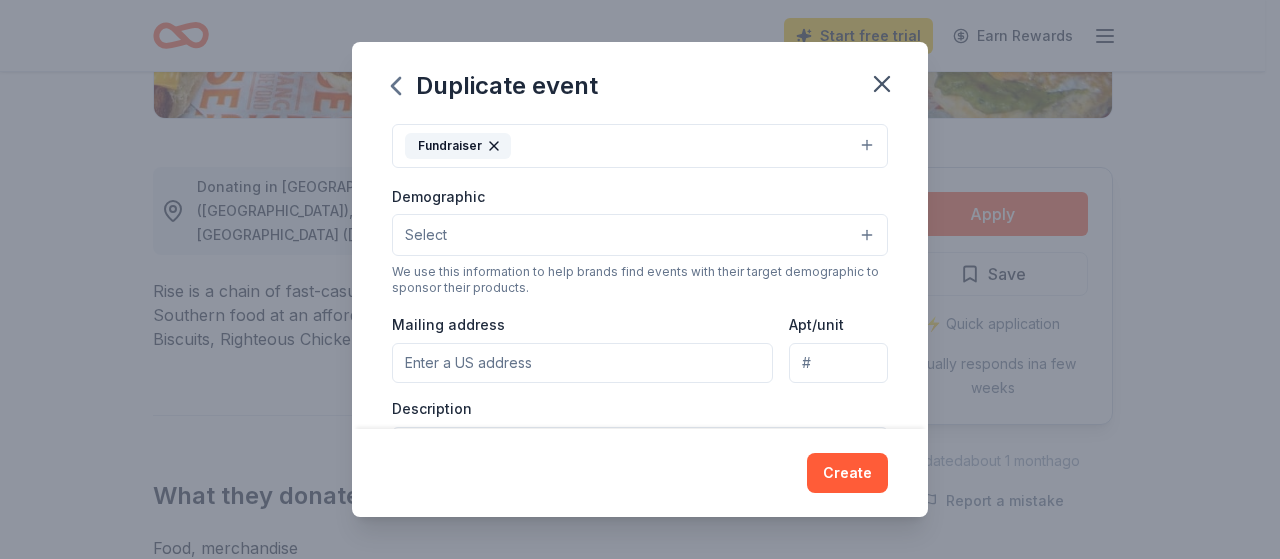 click on "Select" at bounding box center (640, 235) 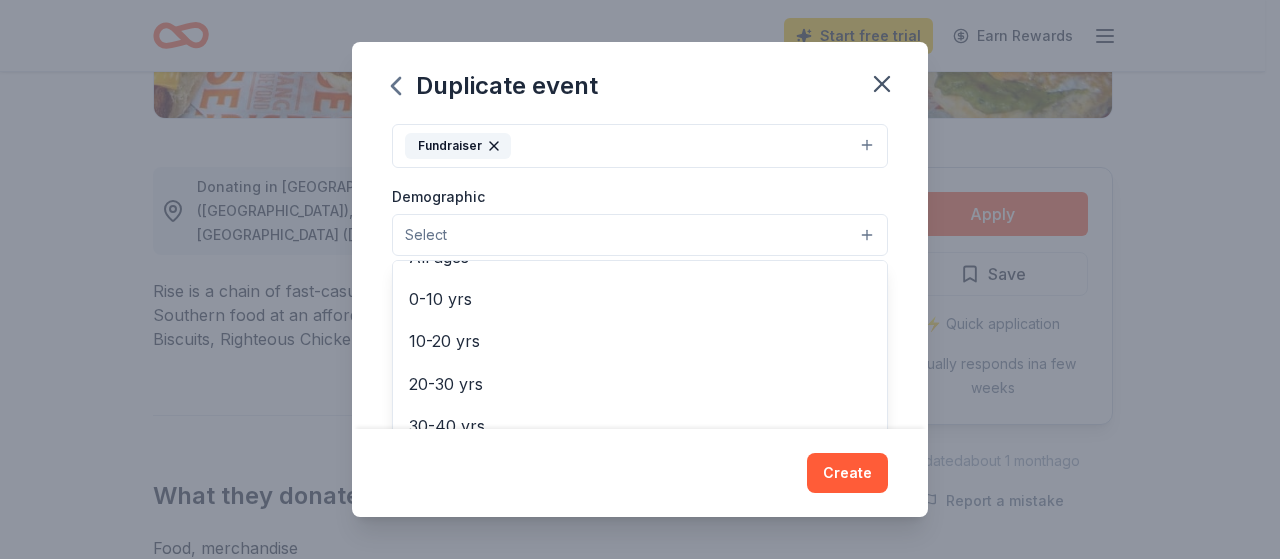scroll, scrollTop: 155, scrollLeft: 0, axis: vertical 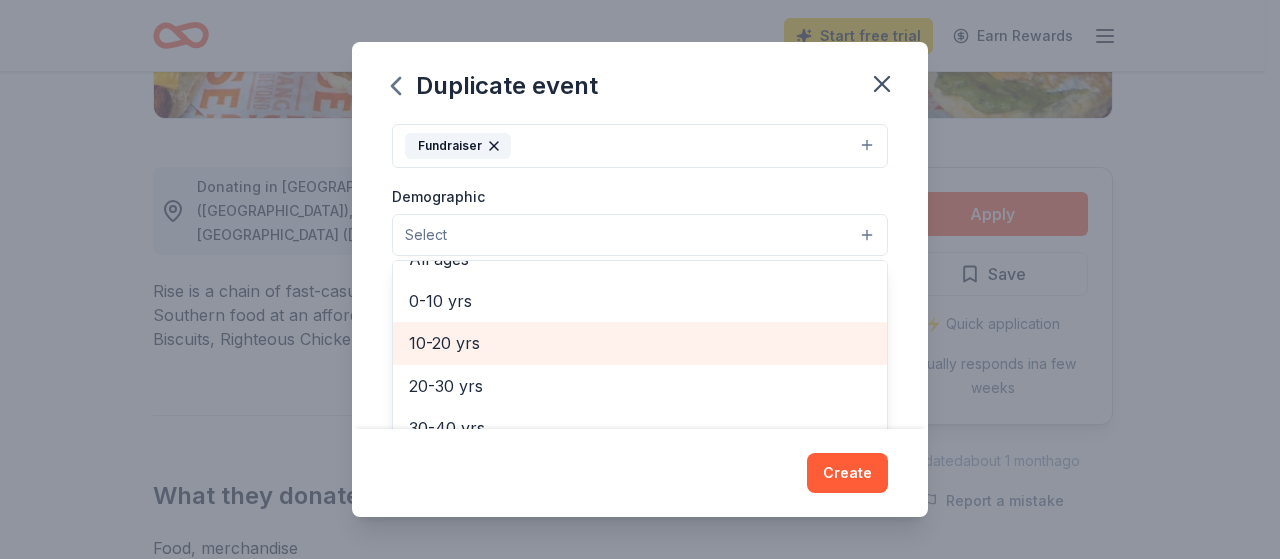 click on "10-20 yrs" at bounding box center [640, 343] 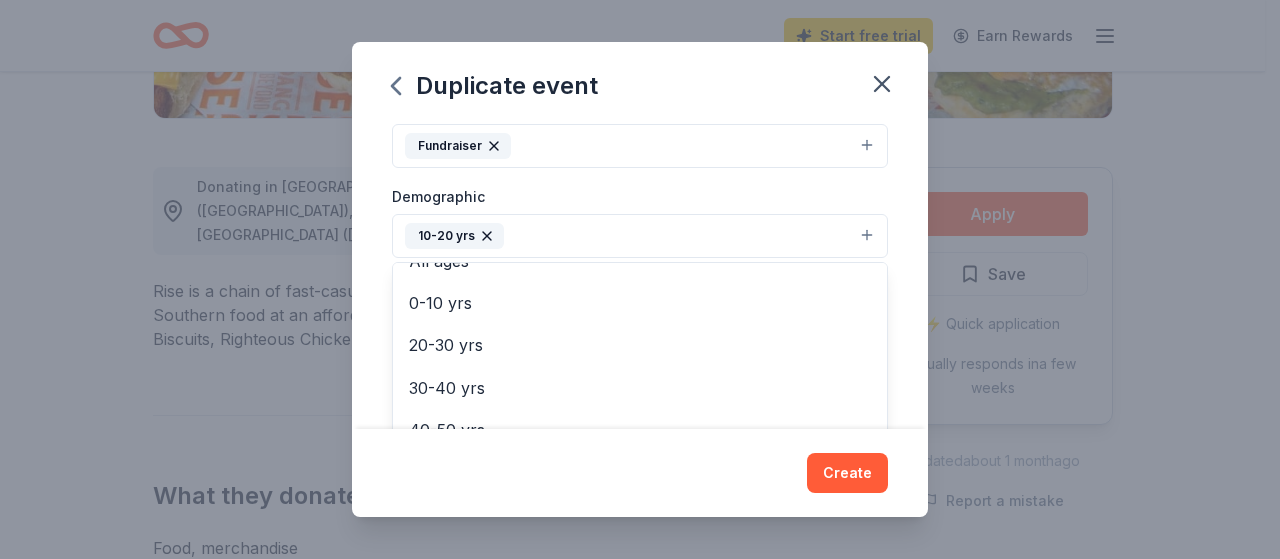 click on "Event name * Reach for the Stars 5K Race 27 /100 Event website https://runsignup.com/Race/DC/Washington/ReachtheStarsforLLT5KRunWalk Attendance * 400 Date * 10/11/2025 ZIP code * 22209 Event type * Fundraiser Demographic 10-20 yrs All genders Mostly men Mostly women All ages 0-10 yrs 20-30 yrs 30-40 yrs 40-50 yrs 50-60 yrs 60-70 yrs 70-80 yrs 80+ yrs We use this information to help brands find events with their target demographic to sponsor their products. Mailing address Apt/unit Description What are you looking for? * Auction & raffle Meals Snacks Desserts Alcohol Beverages Send me reminders Email me reminders of donor application deadlines You will be resubscribed to donor application reminder emails Recurring event Copy donors Saved Applied Approved Received Declined Not interested All copied donors will be given "saved" status in your new event. Companies that are no longer donating will not be copied." at bounding box center [640, 275] 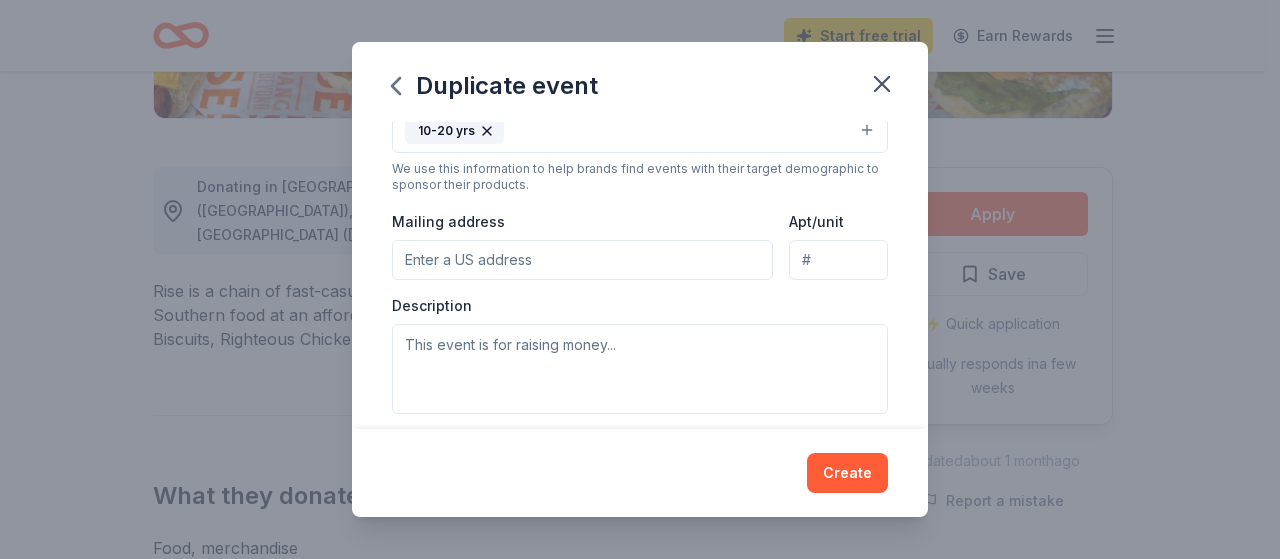 scroll, scrollTop: 391, scrollLeft: 0, axis: vertical 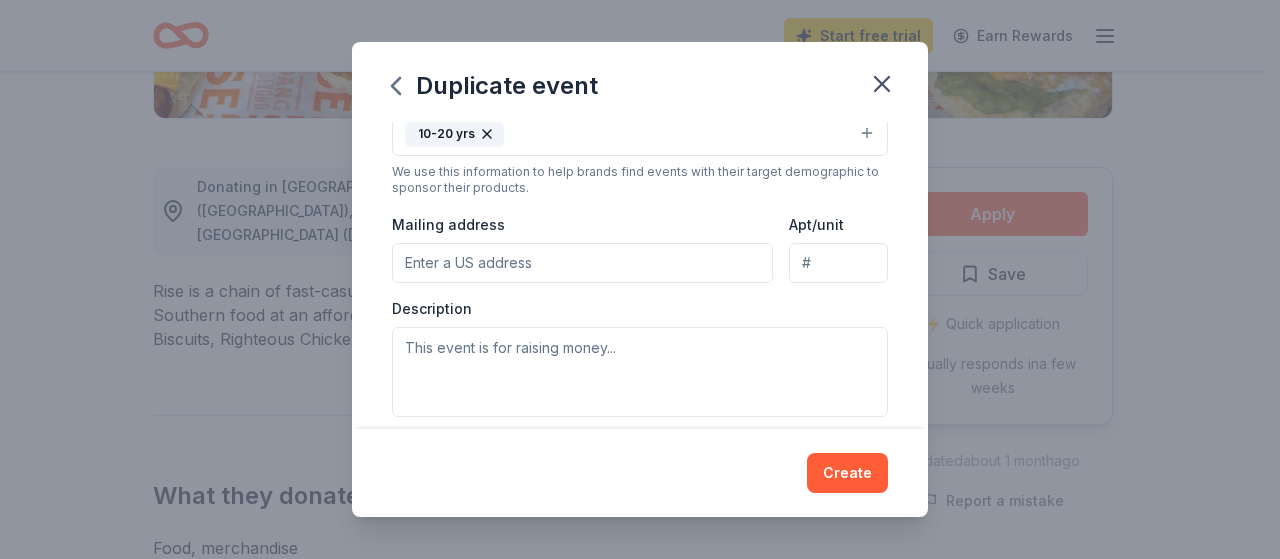 click on "Mailing address" at bounding box center [582, 263] 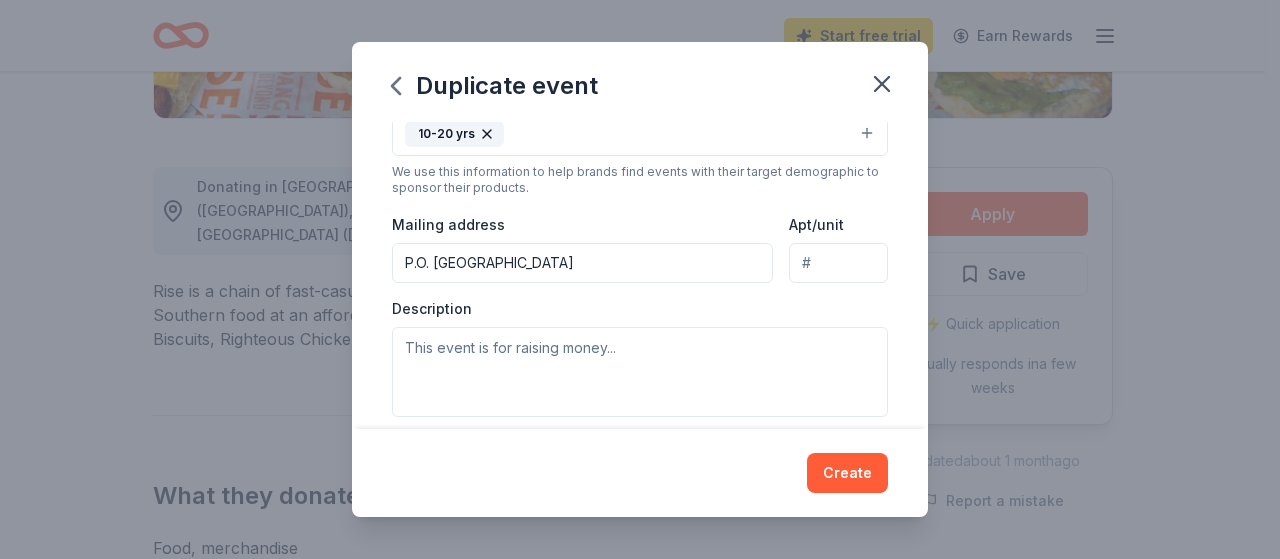type on "P.O. Box 40061 Arlington, VA 22204" 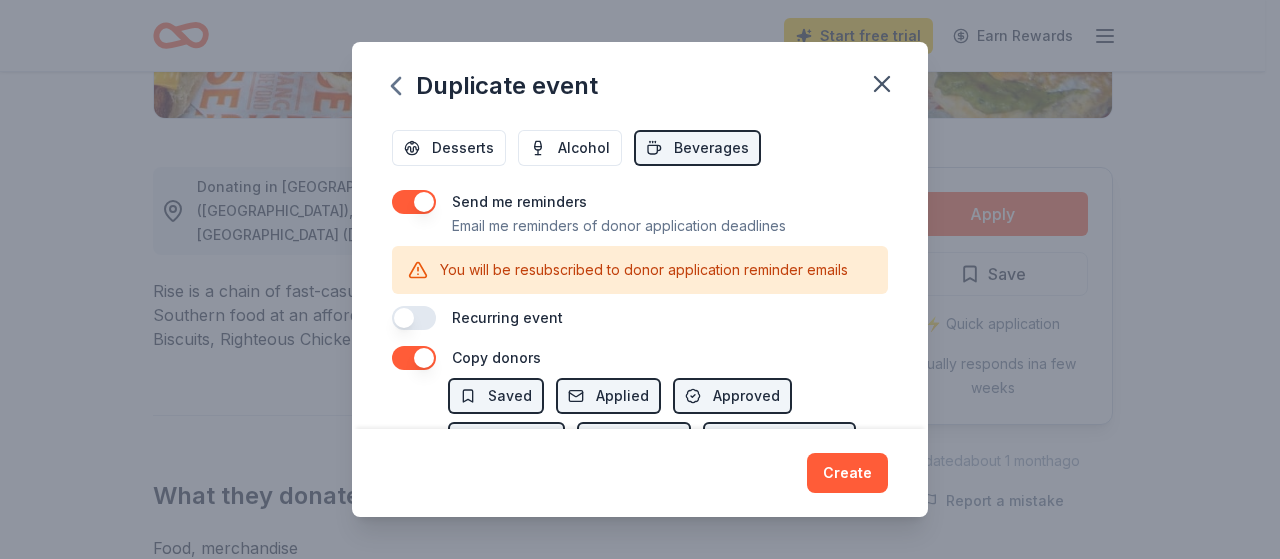 scroll, scrollTop: 772, scrollLeft: 0, axis: vertical 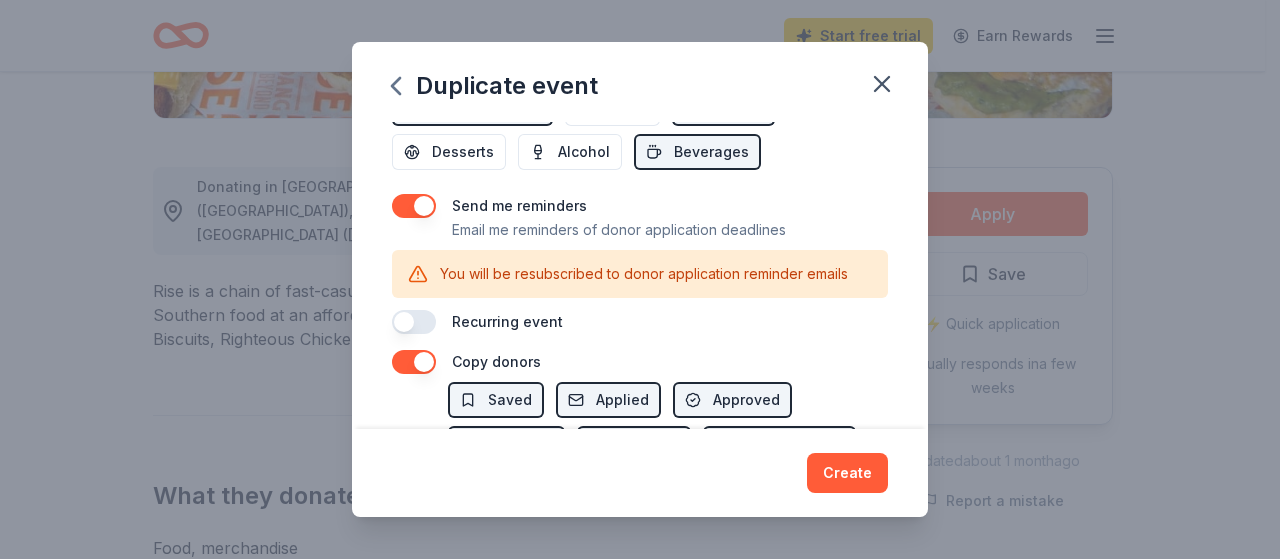 click at bounding box center [414, 206] 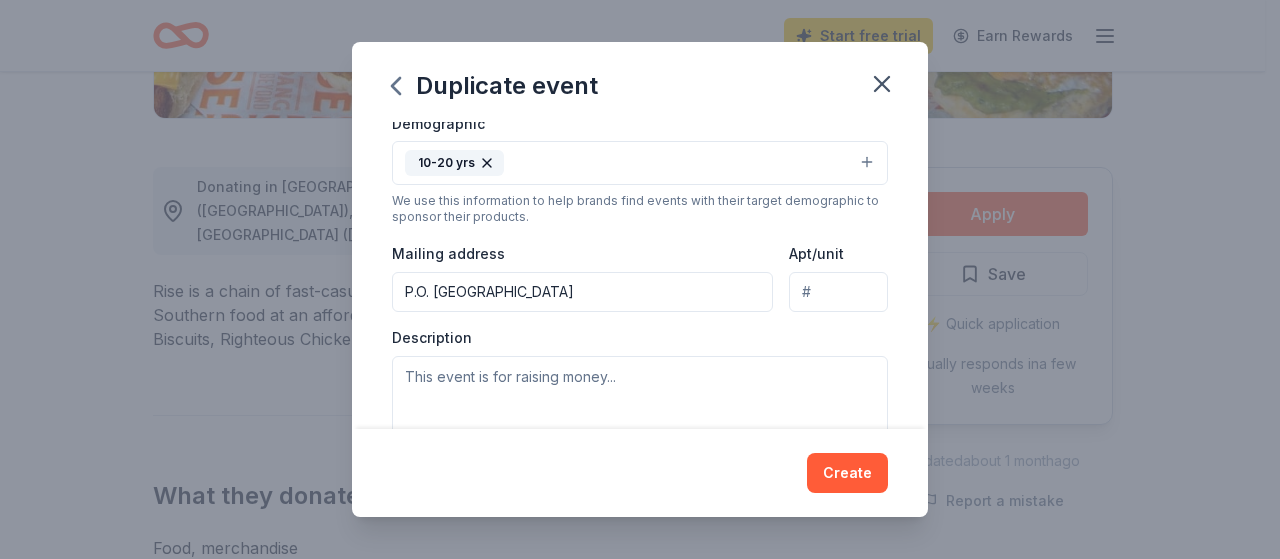 scroll, scrollTop: 364, scrollLeft: 0, axis: vertical 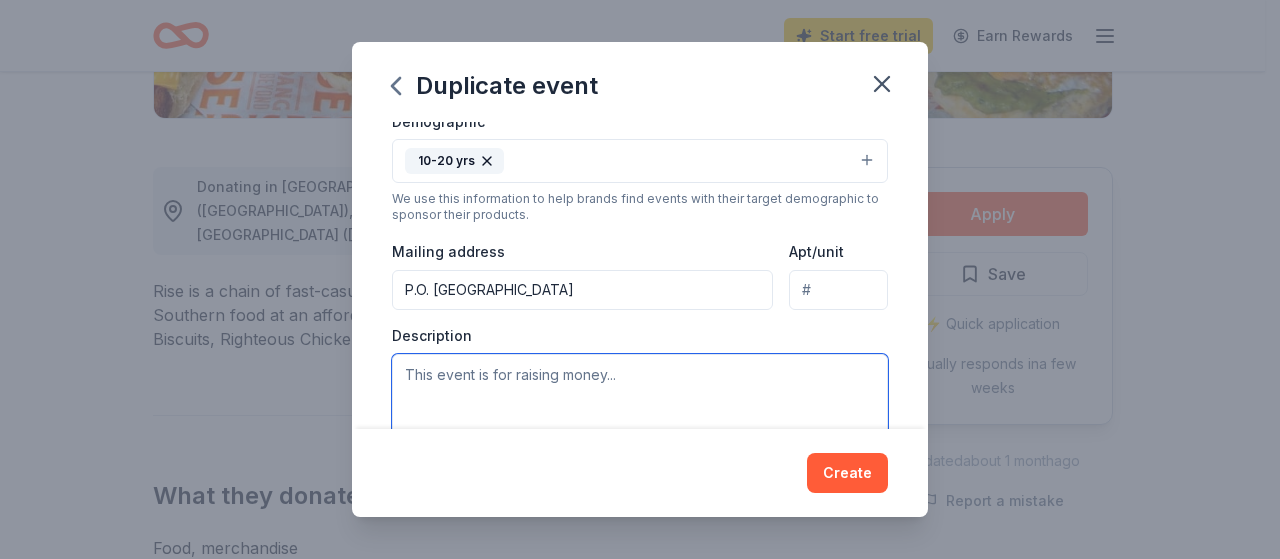 click at bounding box center [640, 399] 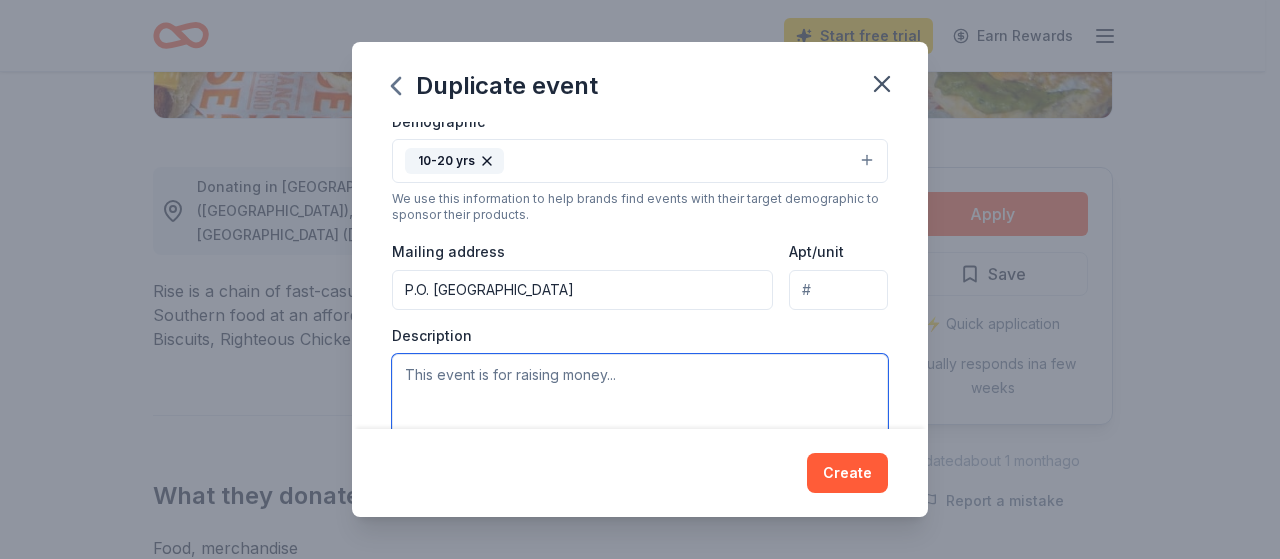 type on "%" 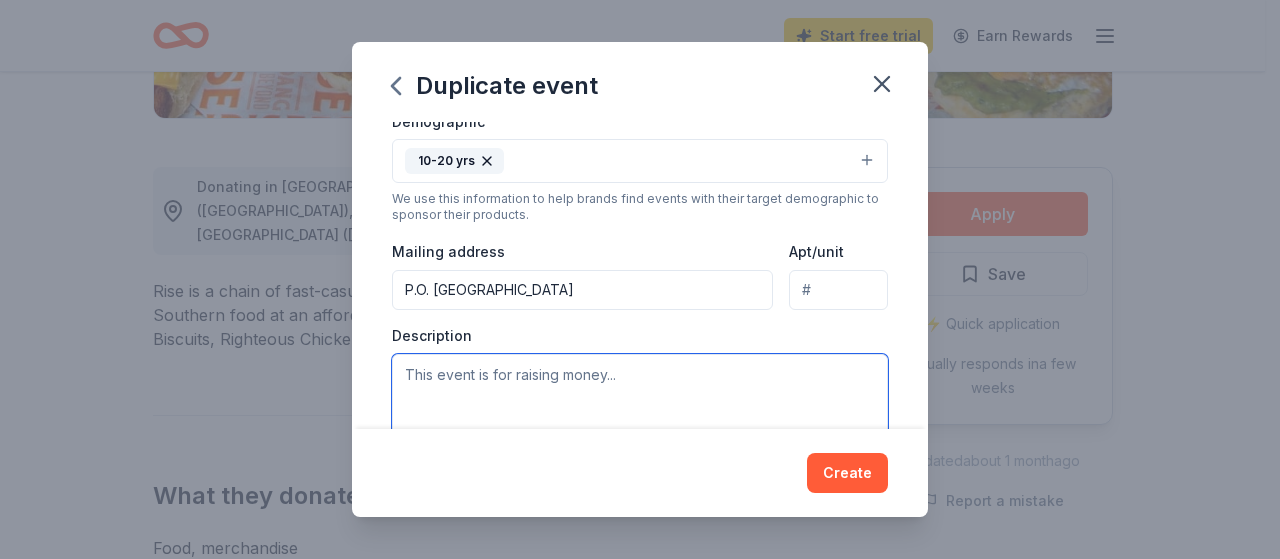 type on "%" 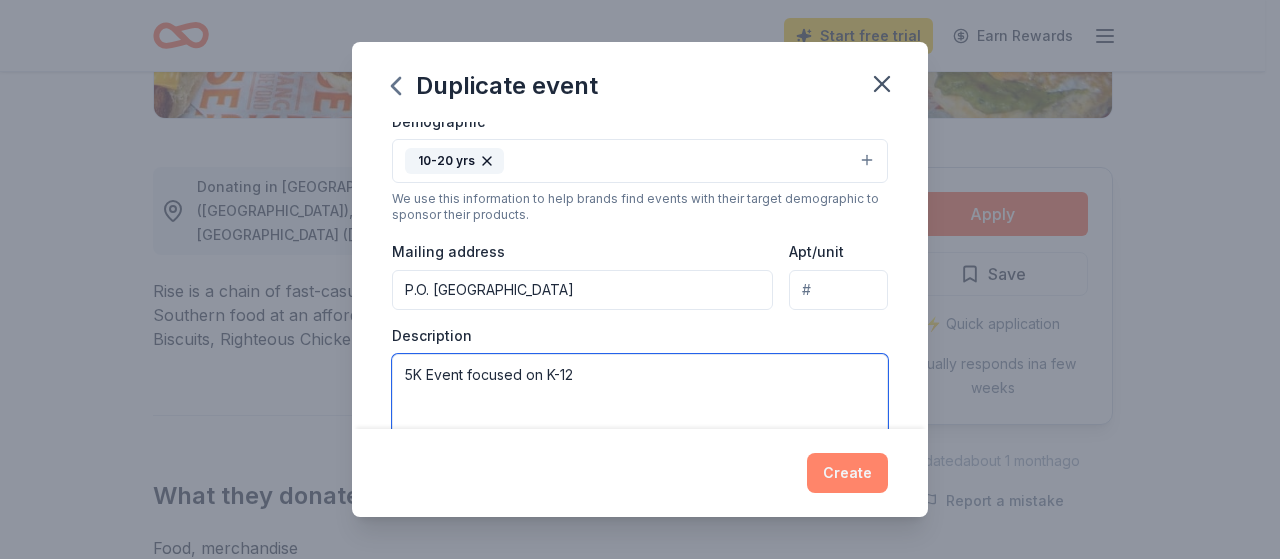 type on "5K Event focused on K-12" 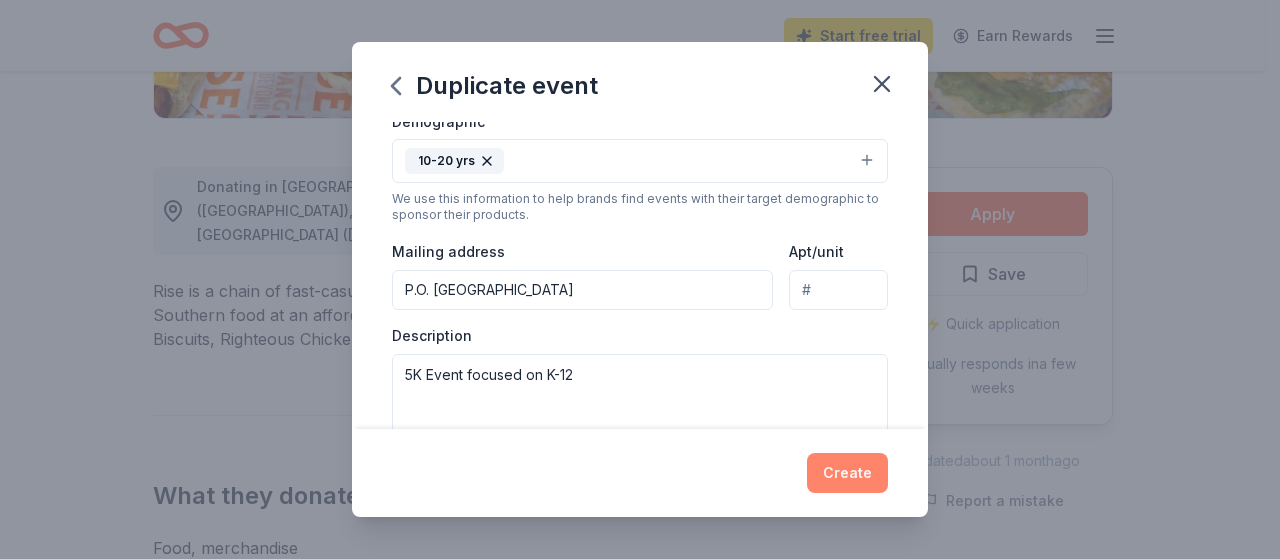 click on "Create" at bounding box center (847, 473) 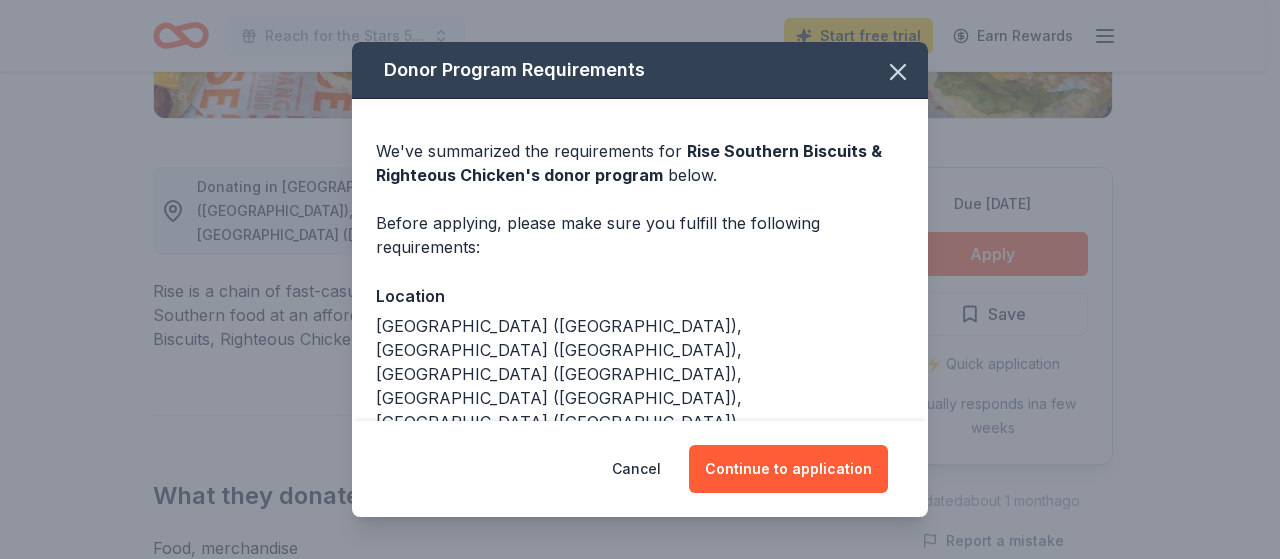 scroll, scrollTop: 251, scrollLeft: 0, axis: vertical 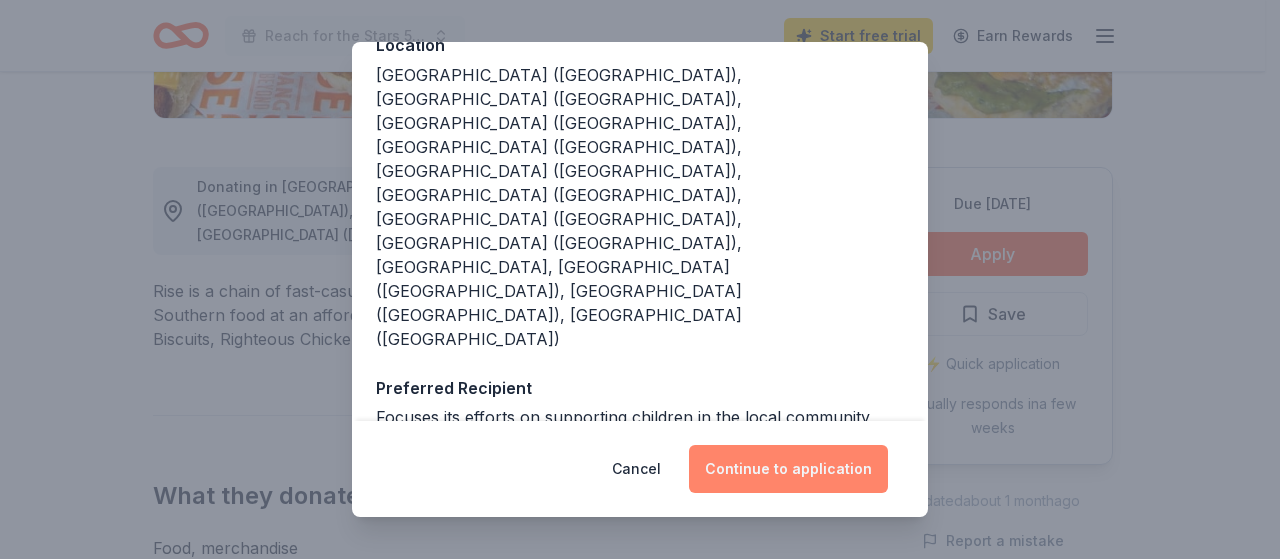 click on "Continue to application" at bounding box center (788, 469) 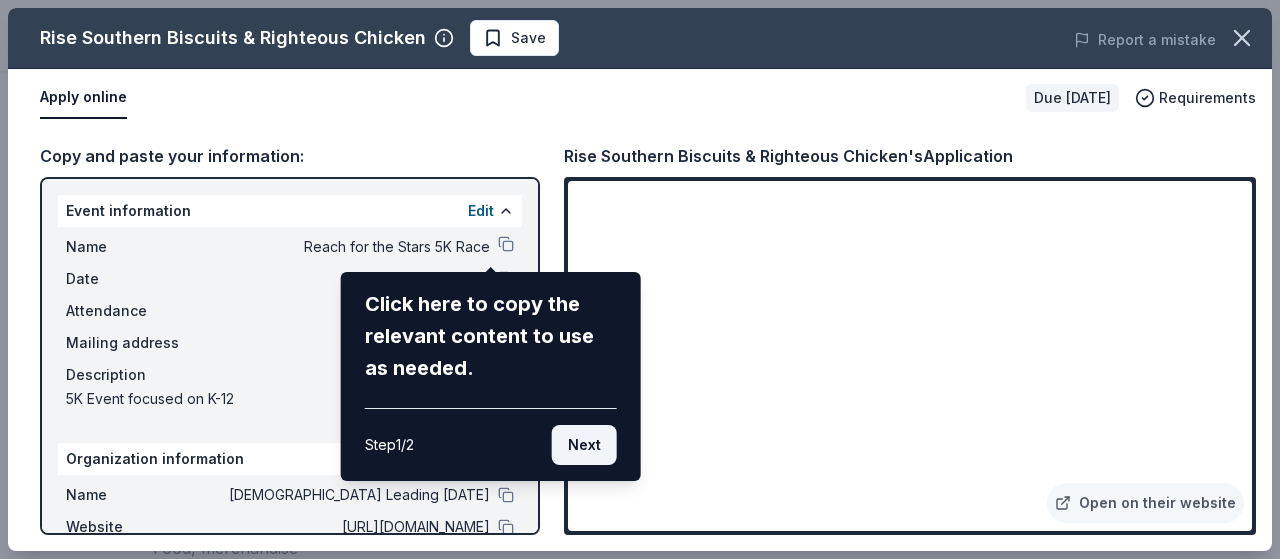 click on "Next" at bounding box center [584, 445] 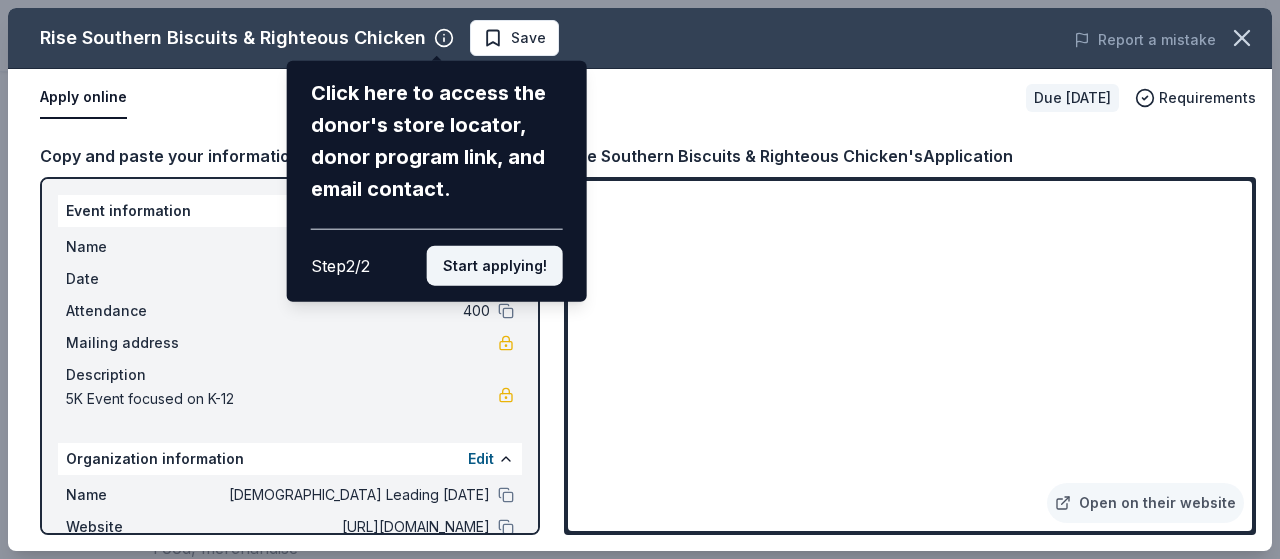 click on "Start applying!" at bounding box center (495, 266) 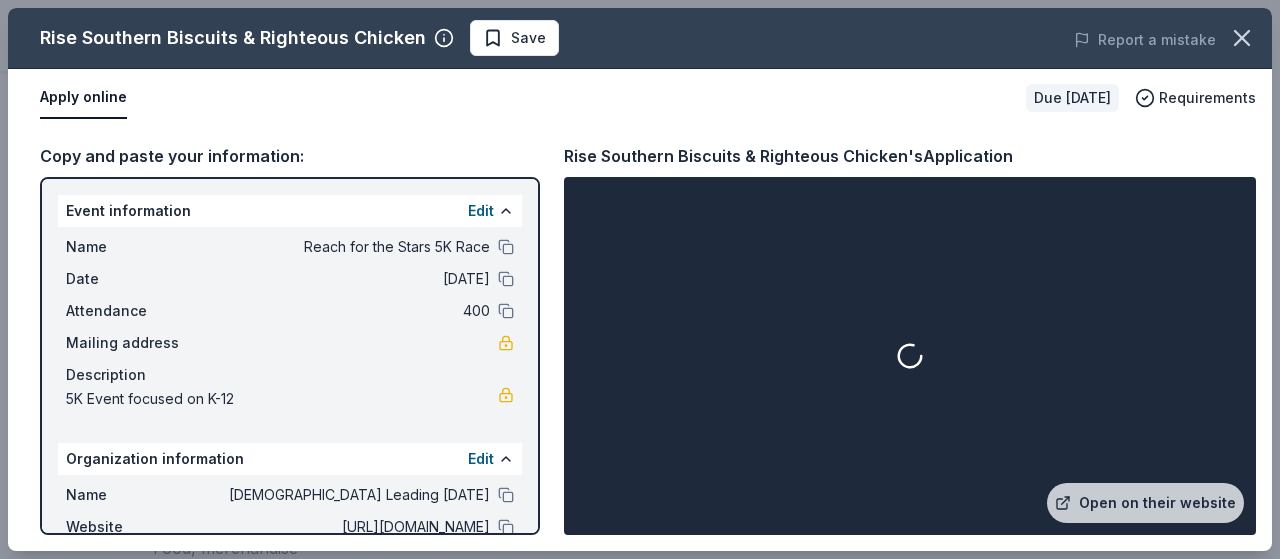 drag, startPoint x: 534, startPoint y: 288, endPoint x: 536, endPoint y: 343, distance: 55.03635 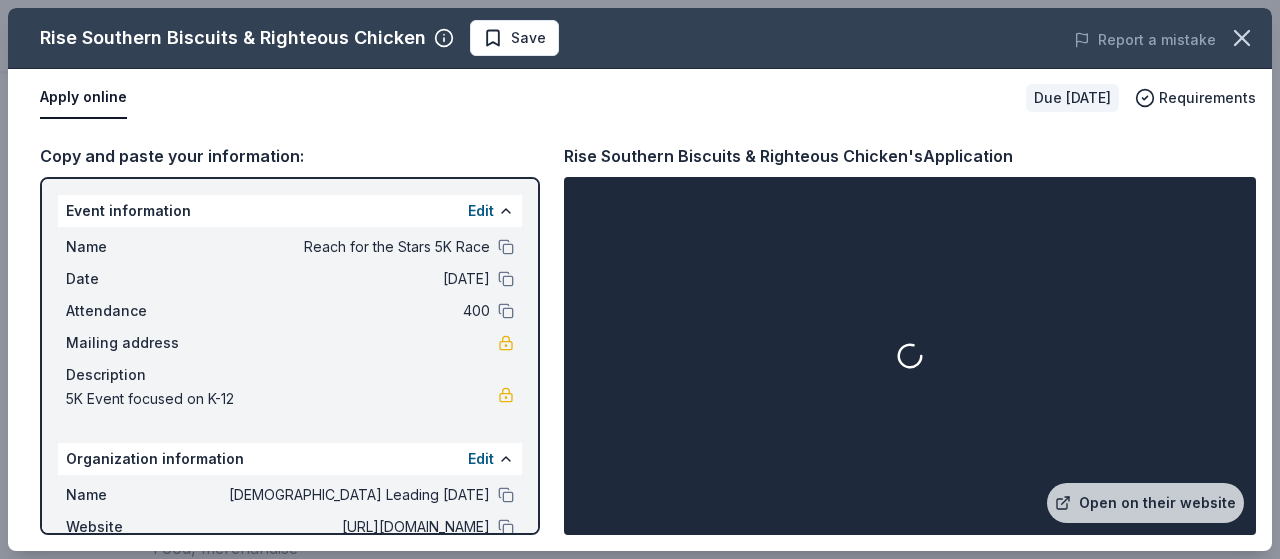 click on "Rise Southern Biscuits & Righteous Chicken Save Report a mistake Apply online Due in 58 days Requirements Copy and paste your information: Event information Edit Name Reach for the Stars 5K Race Date 10/11/25 Attendance 400 Mailing address Description 5K Event focused on K-12  Organization information Edit Name Latinas Leading Tomorrow Website http://www.latinasleadingtomorrow.org/ EIN 27-5119847 Mission statement Motto: "Juntas alcanzaremos las estrellas"  Twitter @LatinasLeading Rise Southern Biscuits & Righteous Chicken's  Application Open on their website" at bounding box center (640, 279) 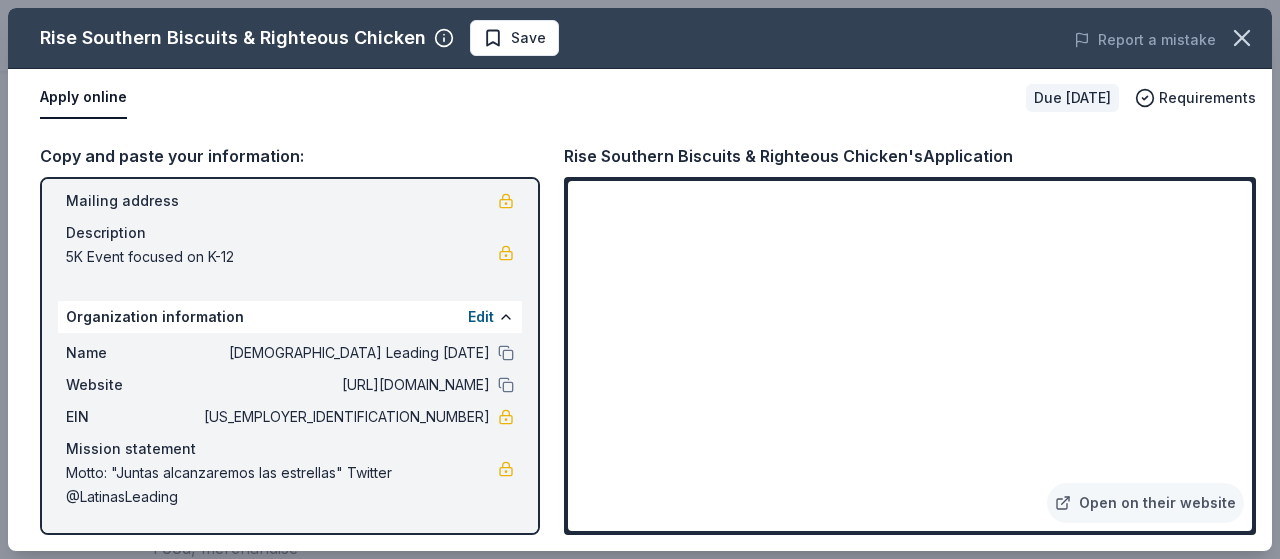 scroll, scrollTop: 0, scrollLeft: 0, axis: both 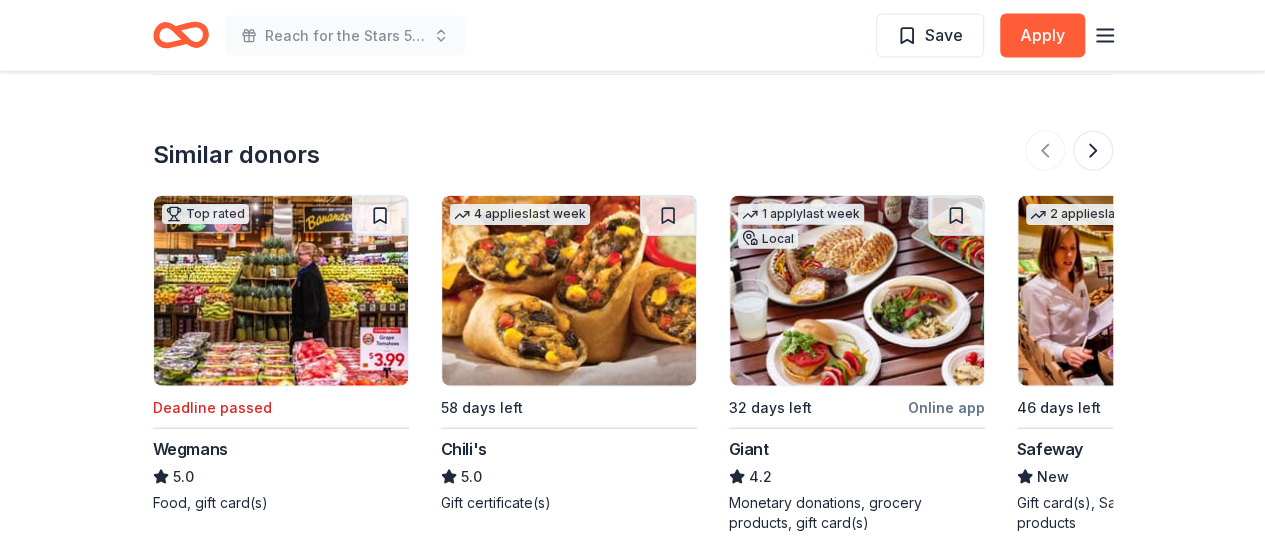 click at bounding box center [569, 291] 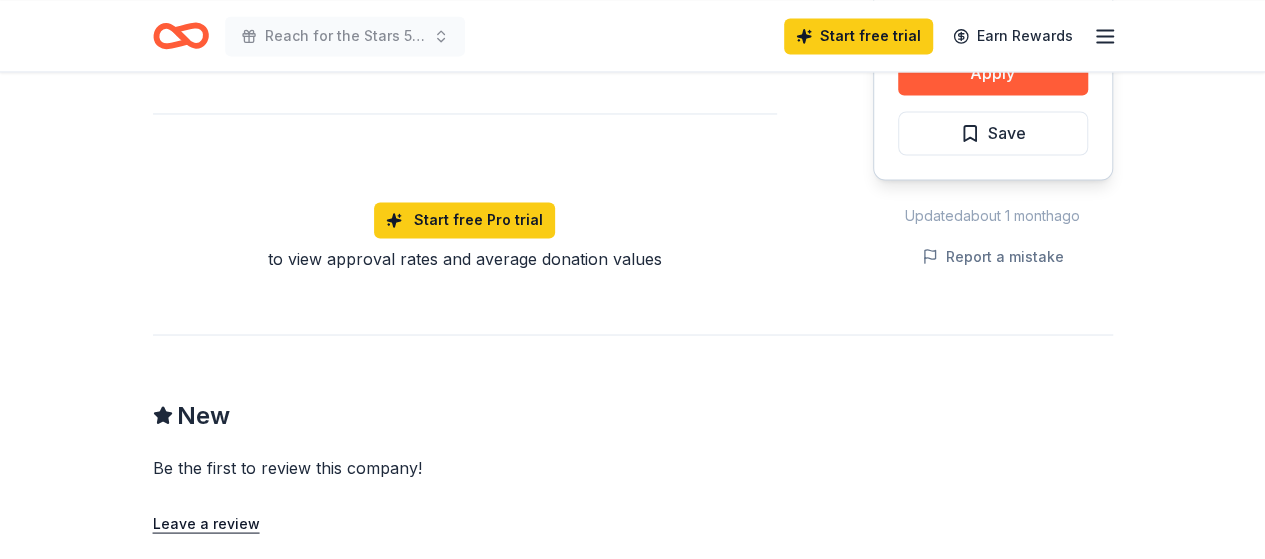 scroll, scrollTop: 1650, scrollLeft: 0, axis: vertical 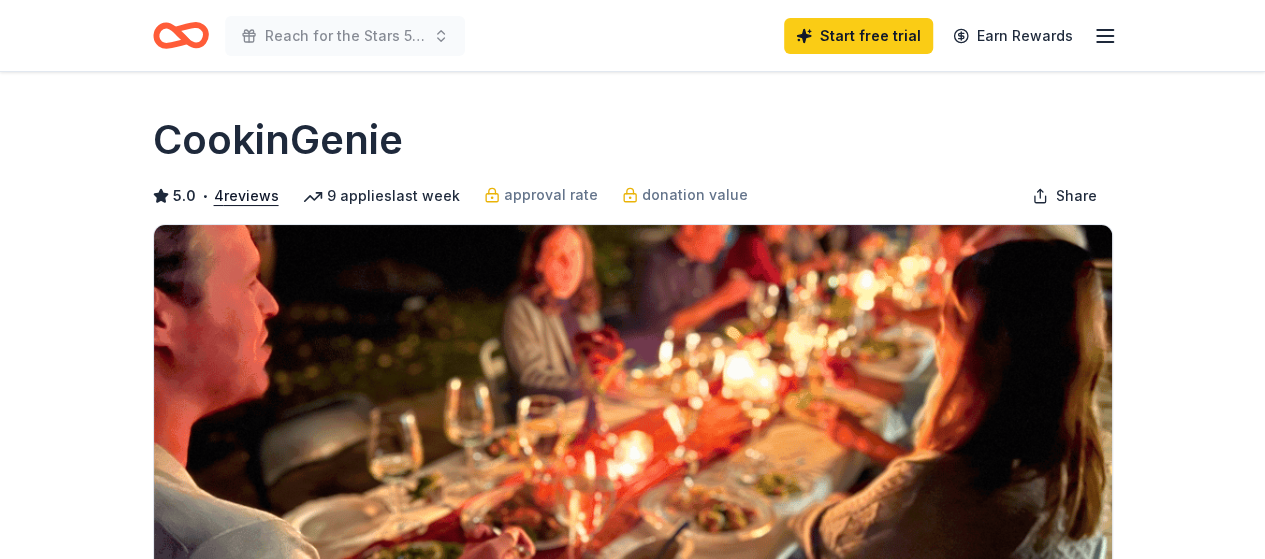 click on "Due [DATE] Share CookinGenie 5.0 • 4  reviews 9   applies  last week approval rate donation value Share Donating in [GEOGRAPHIC_DATA] ([GEOGRAPHIC_DATA], [GEOGRAPHIC_DATA], [GEOGRAPHIC_DATA], [GEOGRAPHIC_DATA]); [GEOGRAPHIC_DATA] ([GEOGRAPHIC_DATA], [GEOGRAPHIC_DATA], [GEOGRAPHIC_DATA], [GEOGRAPHIC_DATA], [GEOGRAPHIC_DATA]); [GEOGRAPHIC_DATA]; [GEOGRAPHIC_DATA] ([GEOGRAPHIC_DATA], [GEOGRAPHIC_DATA]); MD ([GEOGRAPHIC_DATA], [GEOGRAPHIC_DATA], [GEOGRAPHIC_DATA], [GEOGRAPHIC_DATA]); [GEOGRAPHIC_DATA] ([GEOGRAPHIC_DATA], [GEOGRAPHIC_DATA], [GEOGRAPHIC_DATA], [GEOGRAPHIC_DATA], [US_STATE][GEOGRAPHIC_DATA], [GEOGRAPHIC_DATA], [GEOGRAPHIC_DATA], [GEOGRAPHIC_DATA], [GEOGRAPHIC_DATA], [GEOGRAPHIC_DATA], [GEOGRAPHIC_DATA], [GEOGRAPHIC_DATA], [GEOGRAPHIC_DATA], [GEOGRAPHIC_DATA]); [GEOGRAPHIC_DATA] ([GEOGRAPHIC_DATA], [GEOGRAPHIC_DATA], [GEOGRAPHIC_DATA], [GEOGRAPHIC_DATA], [GEOGRAPHIC_DATA], [GEOGRAPHIC_DATA], [GEOGRAPHIC_DATA], [GEOGRAPHIC_DATA], [GEOGRAPHIC_DATA], [GEOGRAPHIC_DATA], [GEOGRAPHIC_DATA], [GEOGRAPHIC_DATA], [GEOGRAPHIC_DATA], [GEOGRAPHIC_DATA], [GEOGRAPHIC_DATA]); SC ([GEOGRAPHIC_DATA]); [GEOGRAPHIC_DATA] ([GEOGRAPHIC_DATA]); [GEOGRAPHIC_DATA] ([GEOGRAPHIC_DATA], [GEOGRAPHIC_DATA], [US_STATE][GEOGRAPHIC_DATA], [GEOGRAPHIC_DATA], [GEOGRAPHIC_DATA] News City)" at bounding box center [632, 1516] 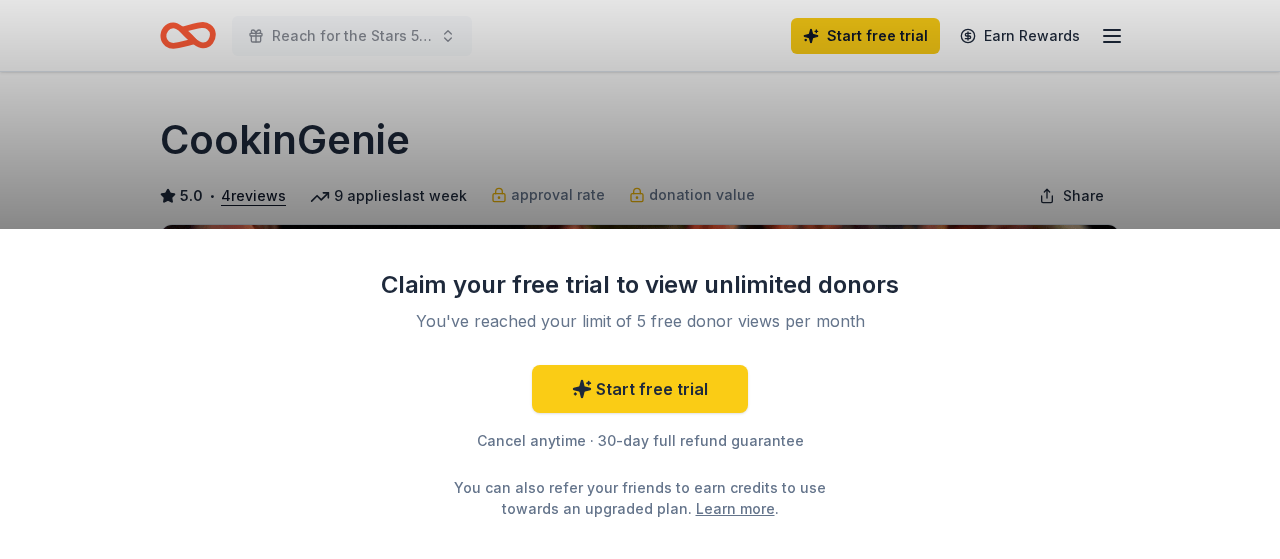 click on "Claim your free trial to view unlimited donors You've reached your limit of 5 free donor views per month Start free  trial Cancel anytime · 30-day full refund guarantee You can also refer your friends to earn credits to use towards an upgraded plan.   Learn more ." at bounding box center [640, 279] 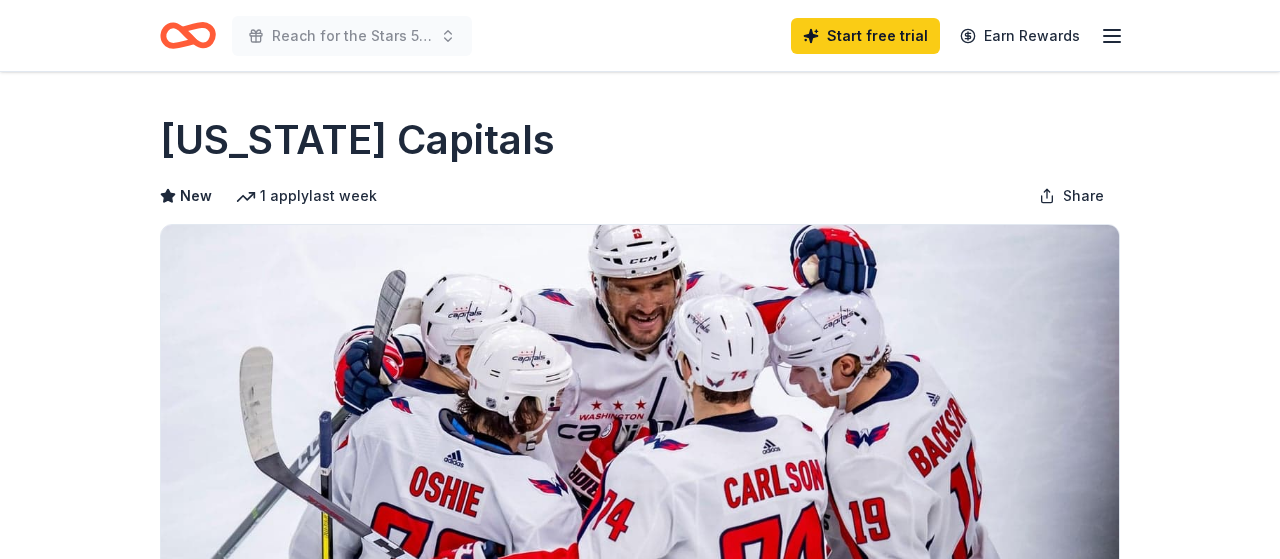 scroll, scrollTop: 0, scrollLeft: 0, axis: both 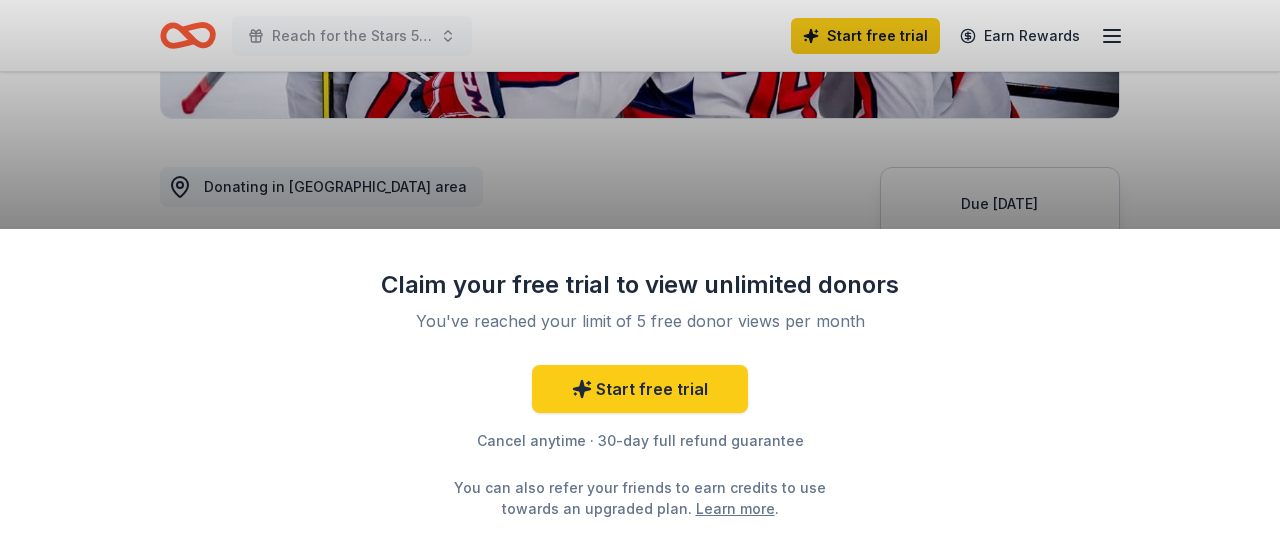 click on "Claim your free trial to view unlimited donors You've reached your limit of 5 free donor views per month Start free  trial Cancel anytime · 30-day full refund guarantee You can also refer your friends to earn credits to use towards an upgraded plan.   Learn more ." at bounding box center [640, 279] 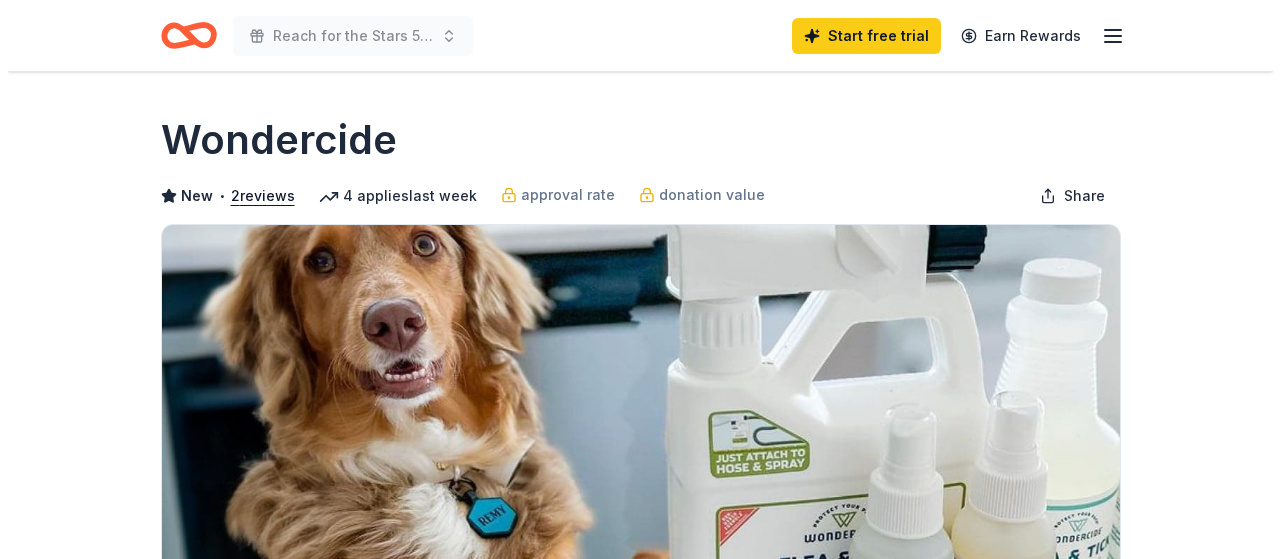 scroll, scrollTop: 0, scrollLeft: 0, axis: both 